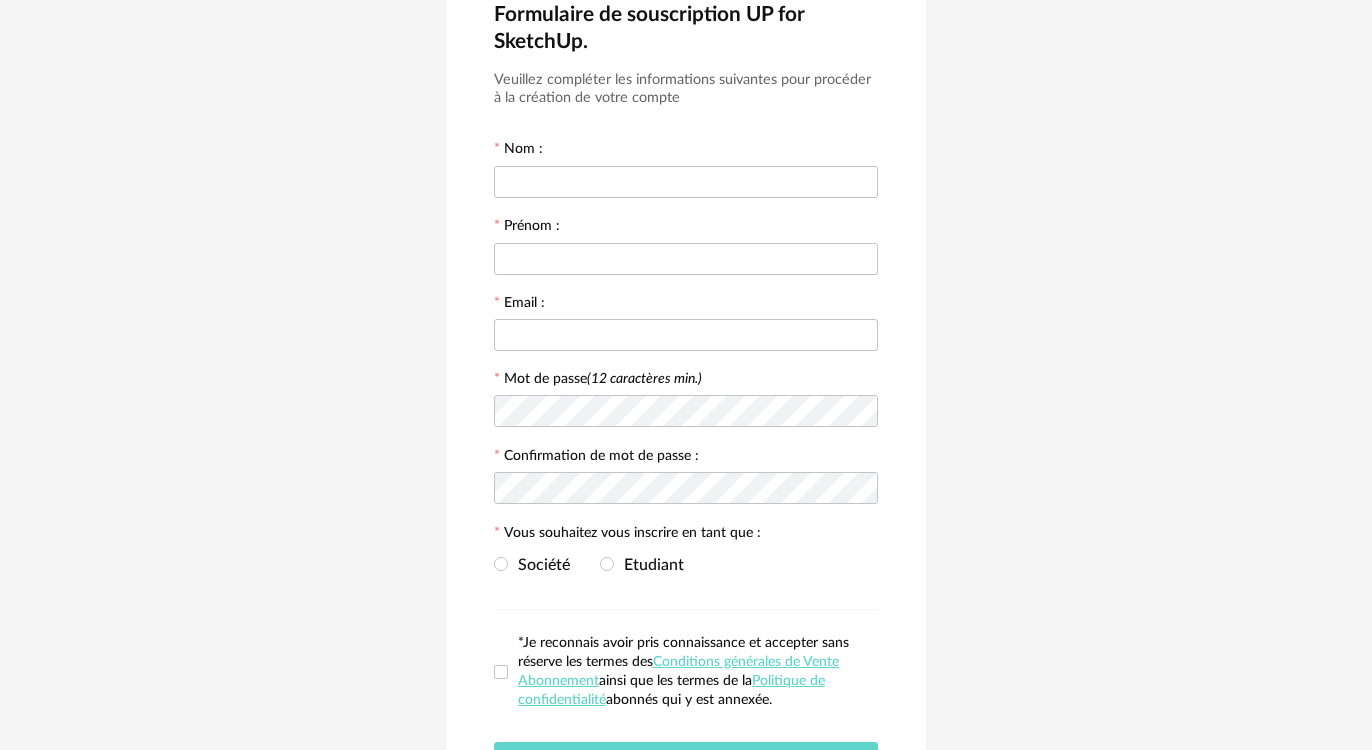 scroll, scrollTop: 73, scrollLeft: 0, axis: vertical 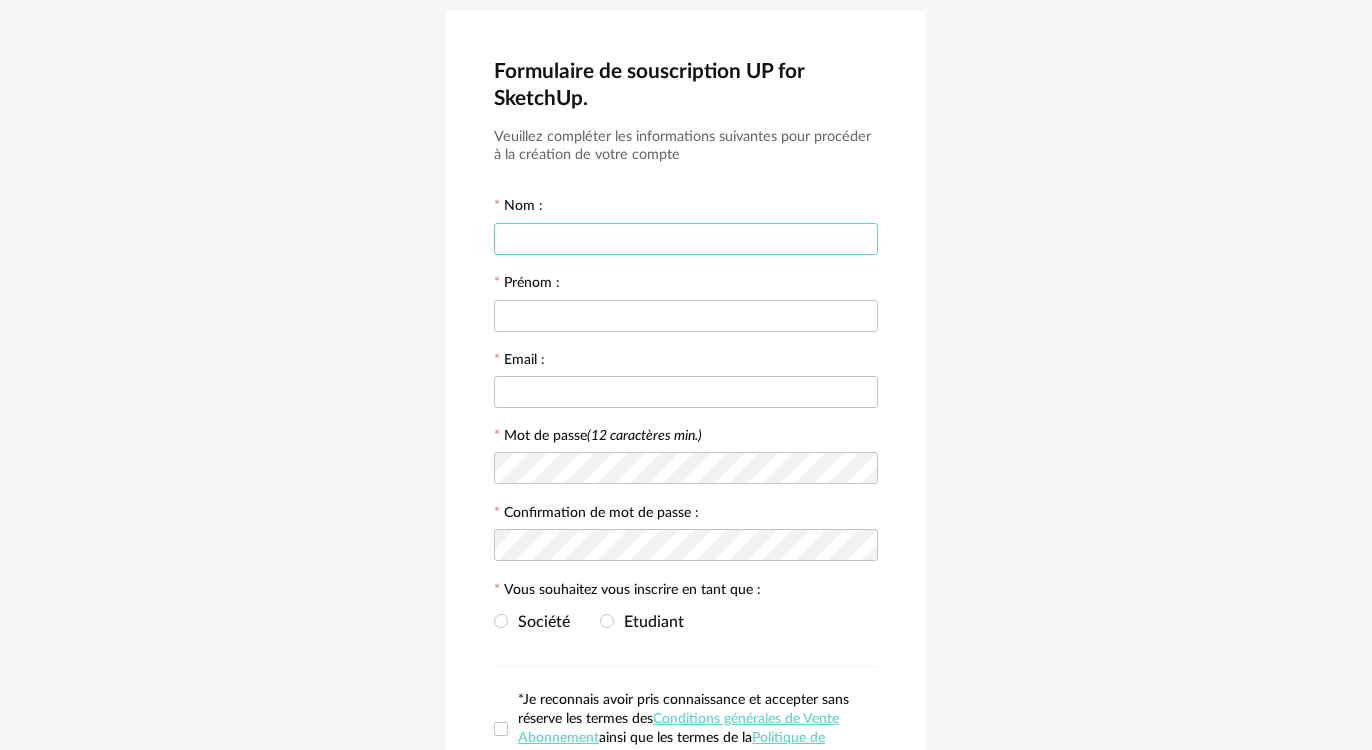 click at bounding box center (686, 239) 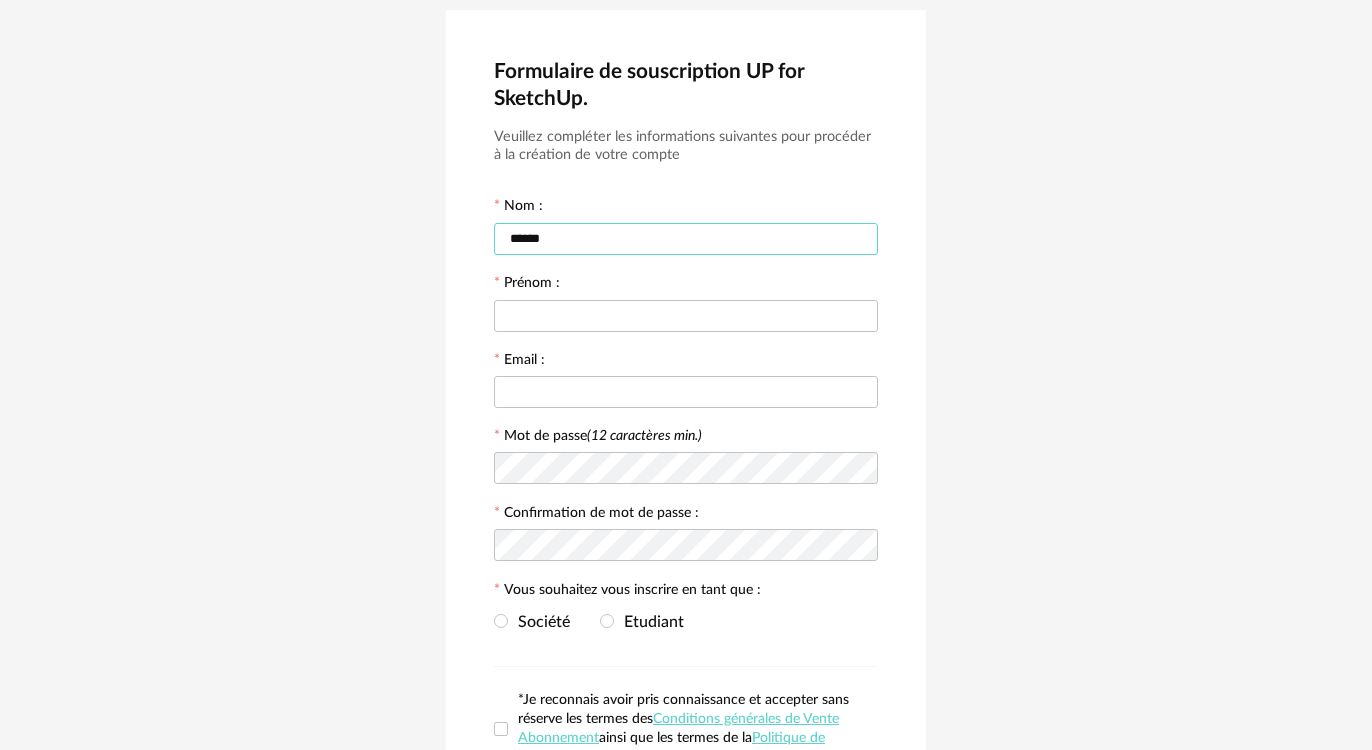 type on "******" 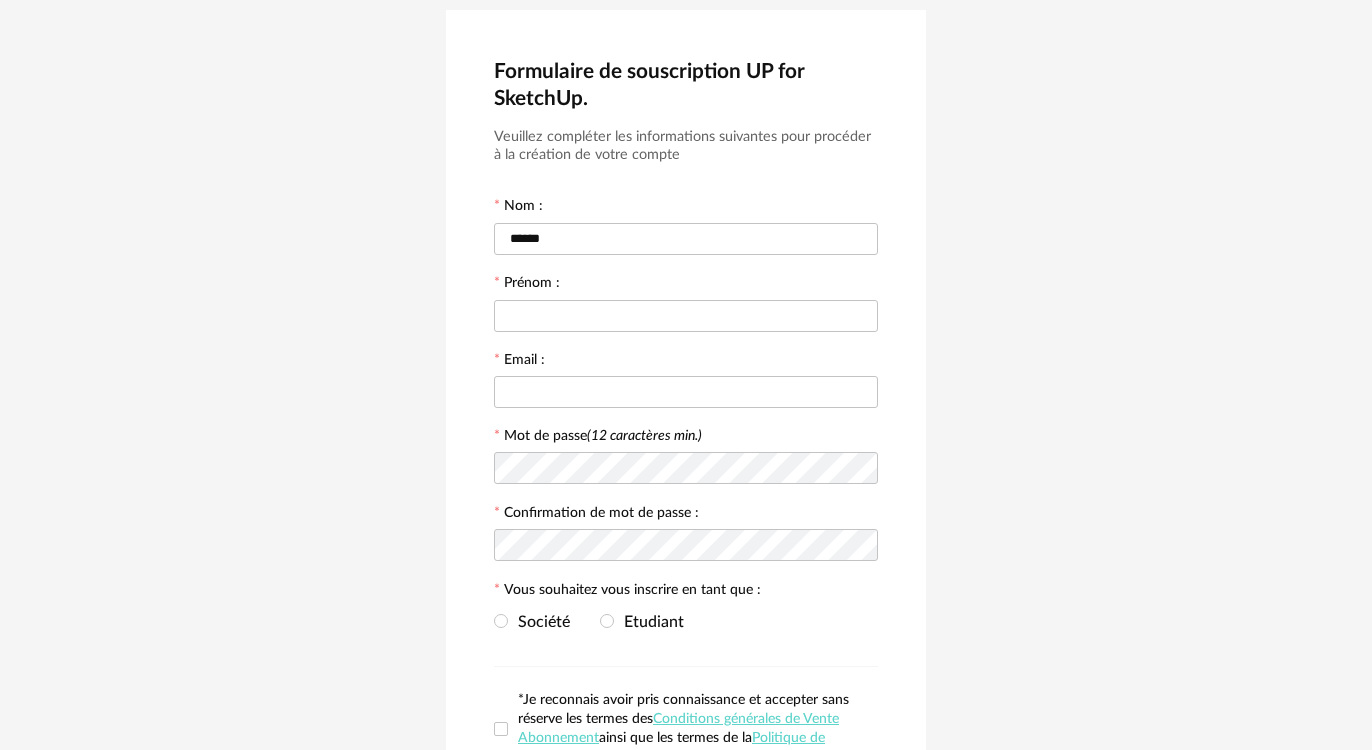 click on "Formulaire de souscription UP for Sketchup.   Veuillez compléter les informations suivantes pour procéder à la création de votre compte   Nom : [LAST]   Prénom :   [FIRST]   Email : [EMAIL]   Mot de passe  (12 caractères min.)     Confirmation de mot de passe :   Vous souhaitez vous inscrire en tant que : Société   Etudiant       *Je reconnais avoir pris connaissance et accepter sans réserve les termes des  Conditions générales de Vente Abonnement  ainsi que les termes de la  Politique de confidentialité  abonnés qui y est annexée.
Continuer" at bounding box center [686, 445] 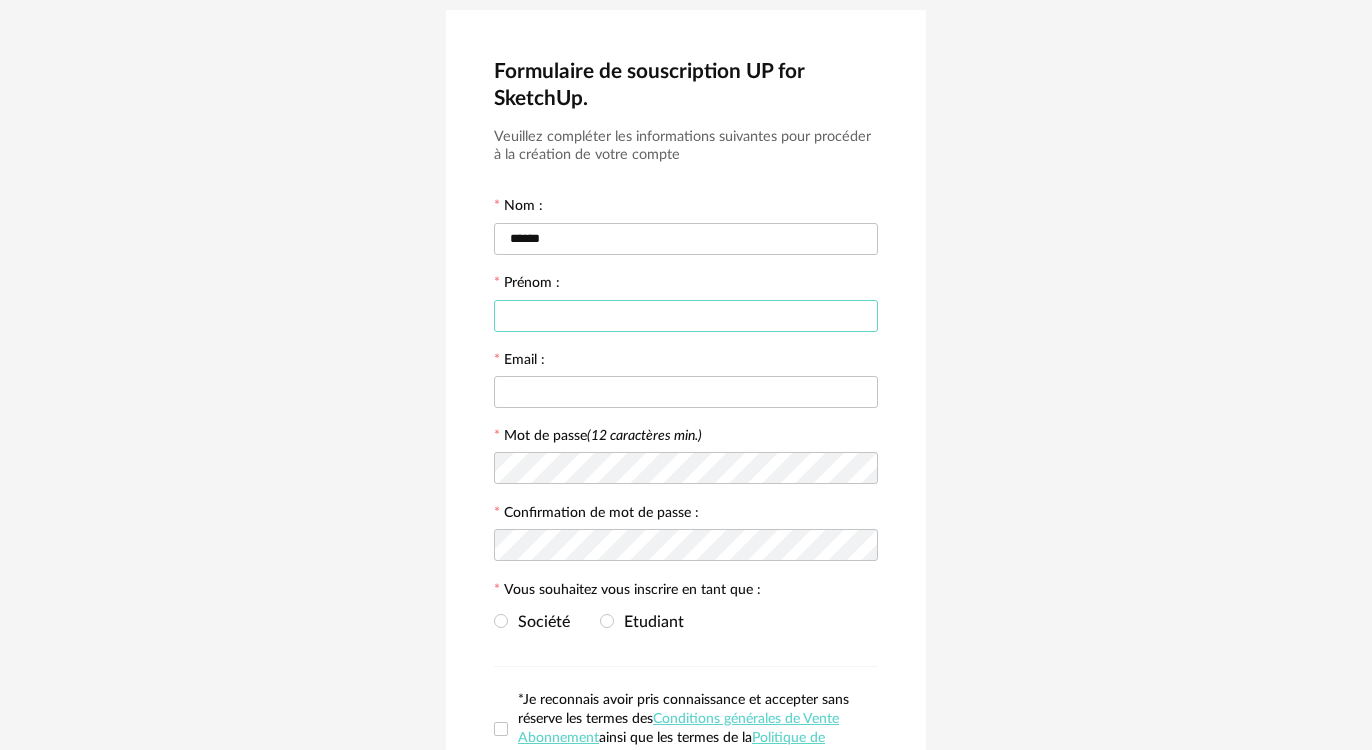 click at bounding box center [686, 316] 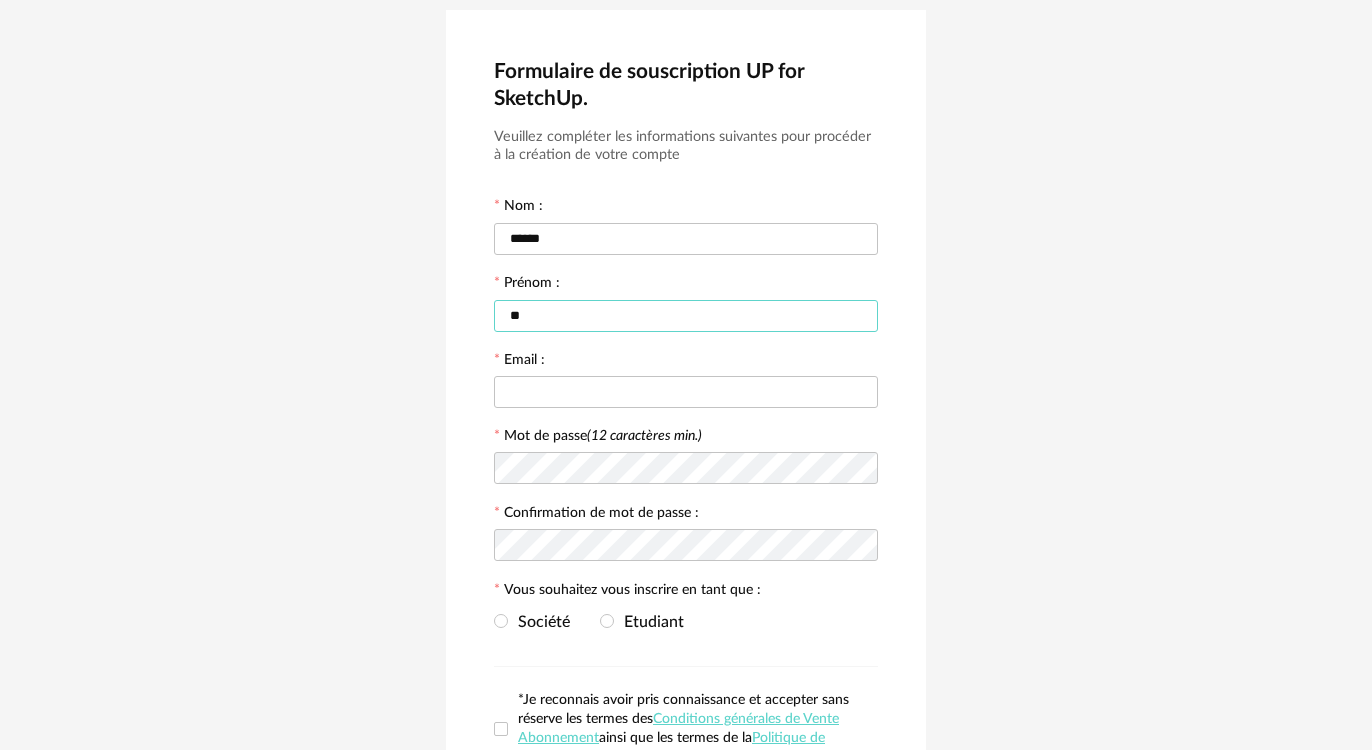 type on "*******" 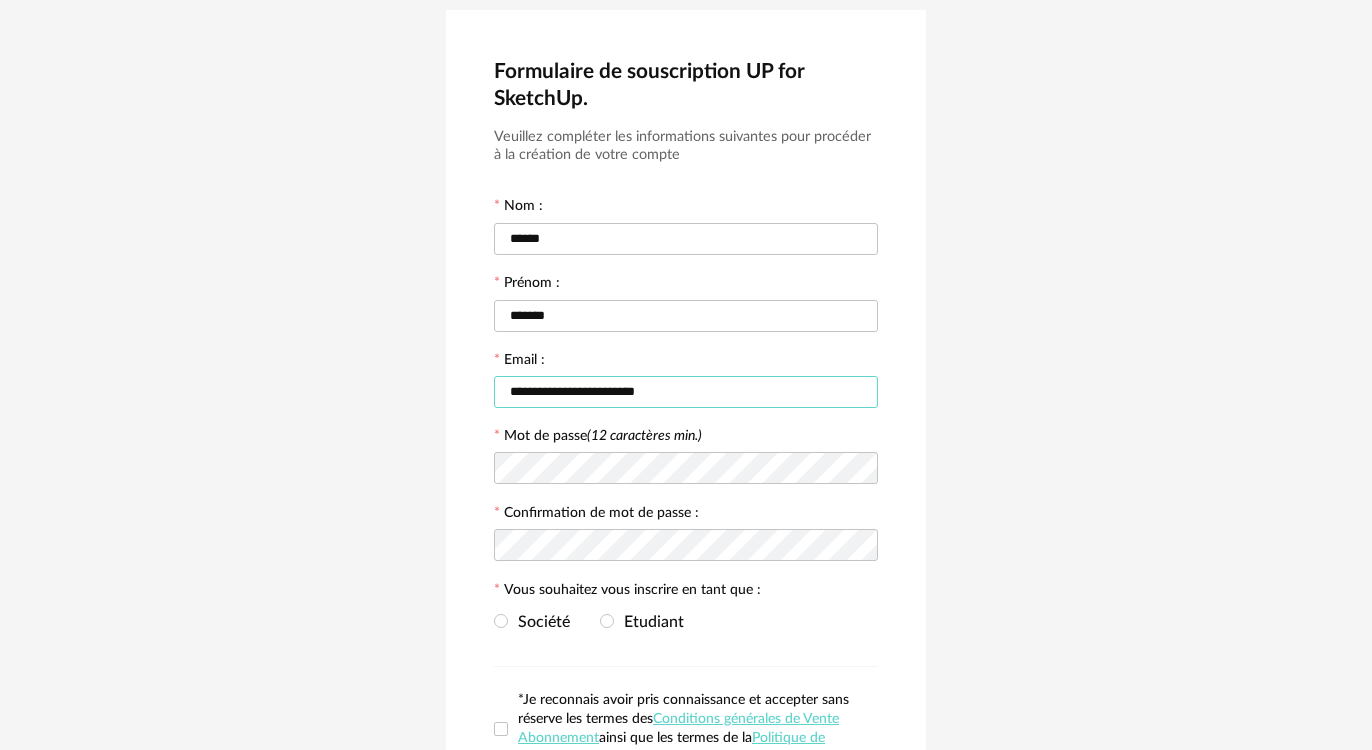 drag, startPoint x: 664, startPoint y: 390, endPoint x: 445, endPoint y: 396, distance: 219.08218 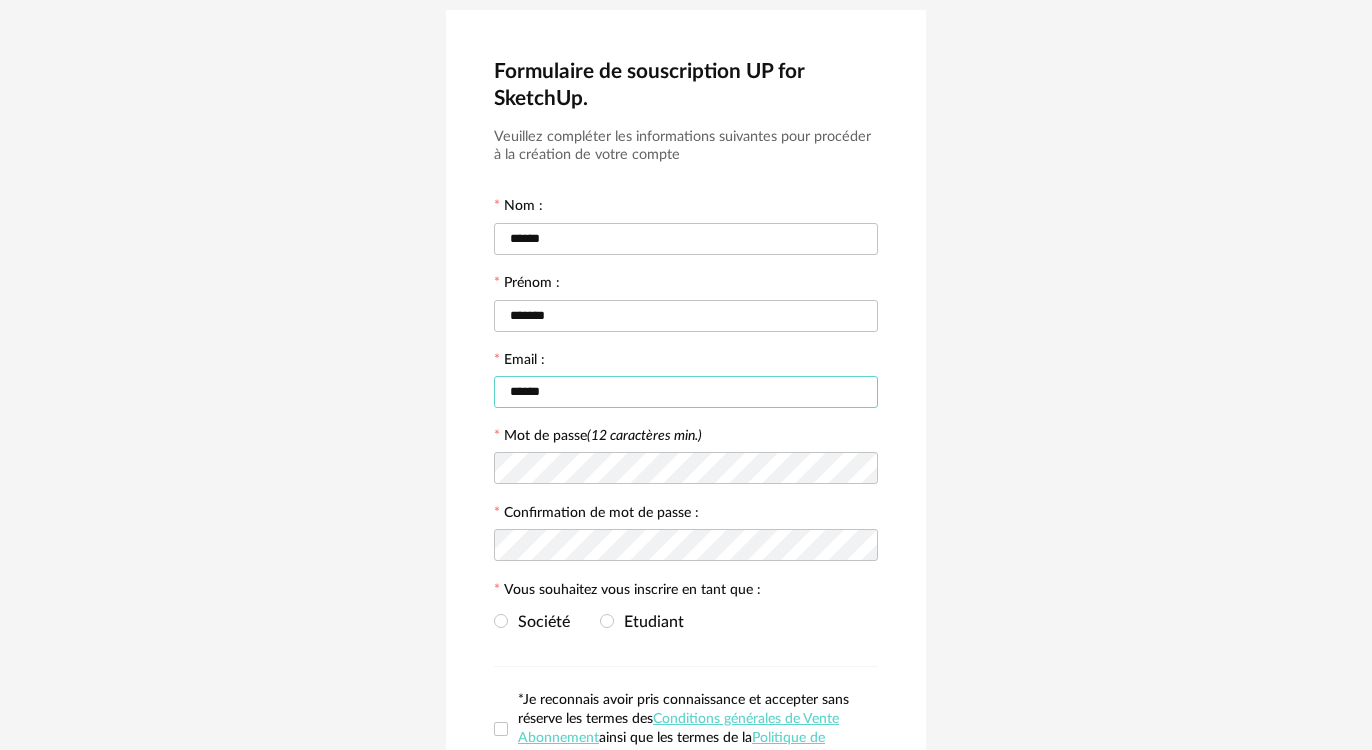 type on "******" 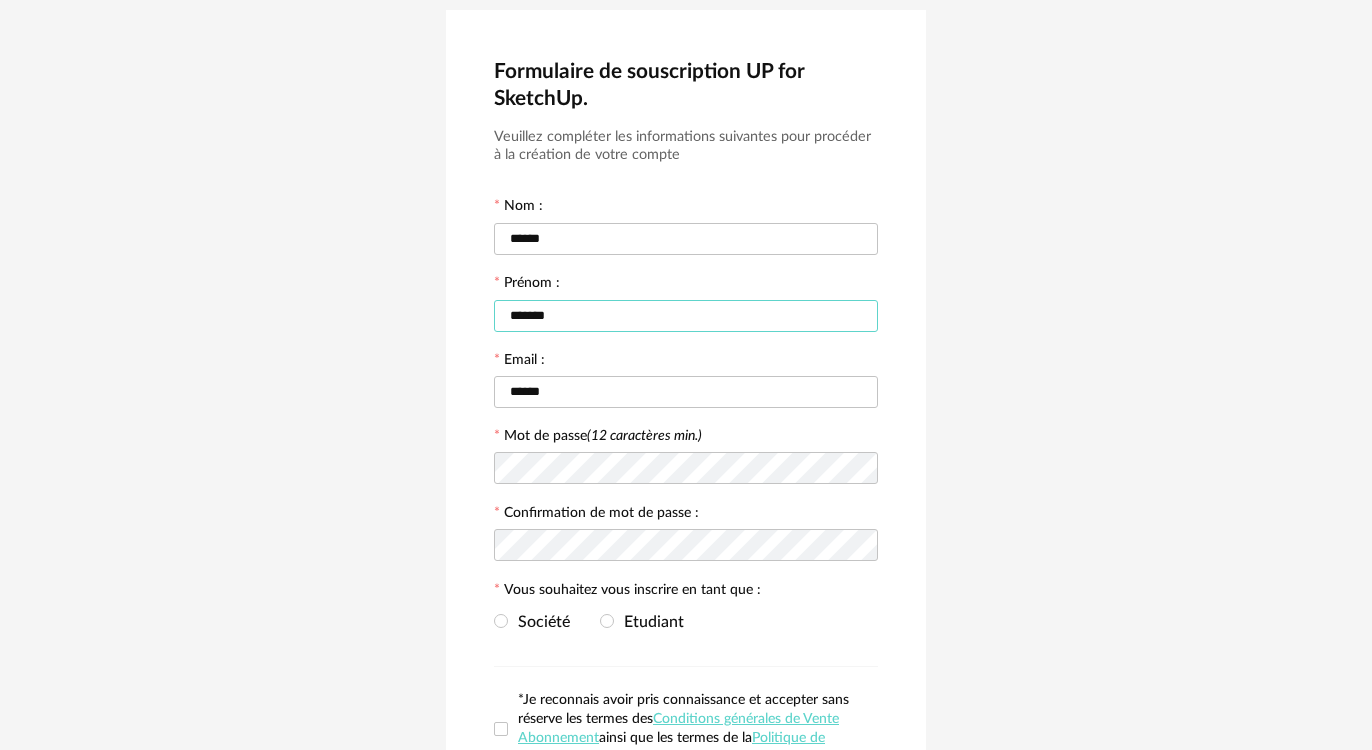 type on "******" 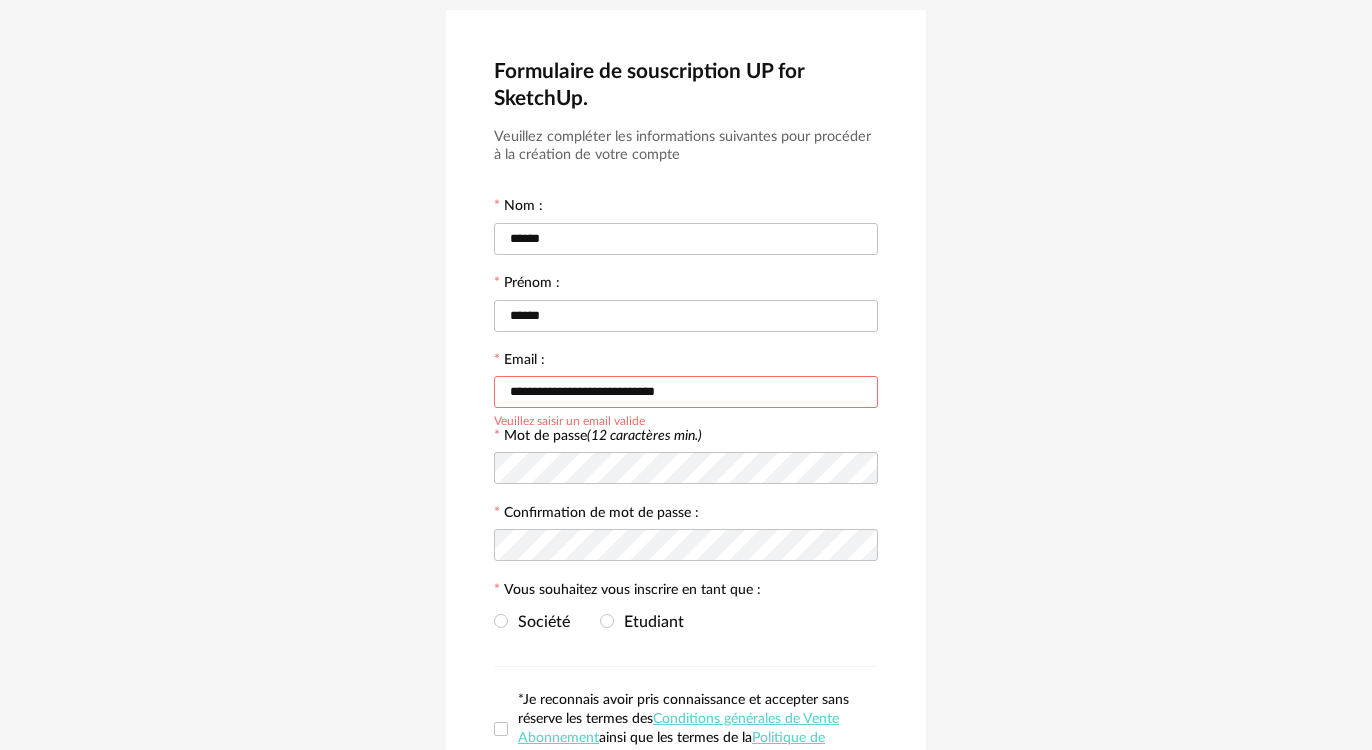 type on "**********" 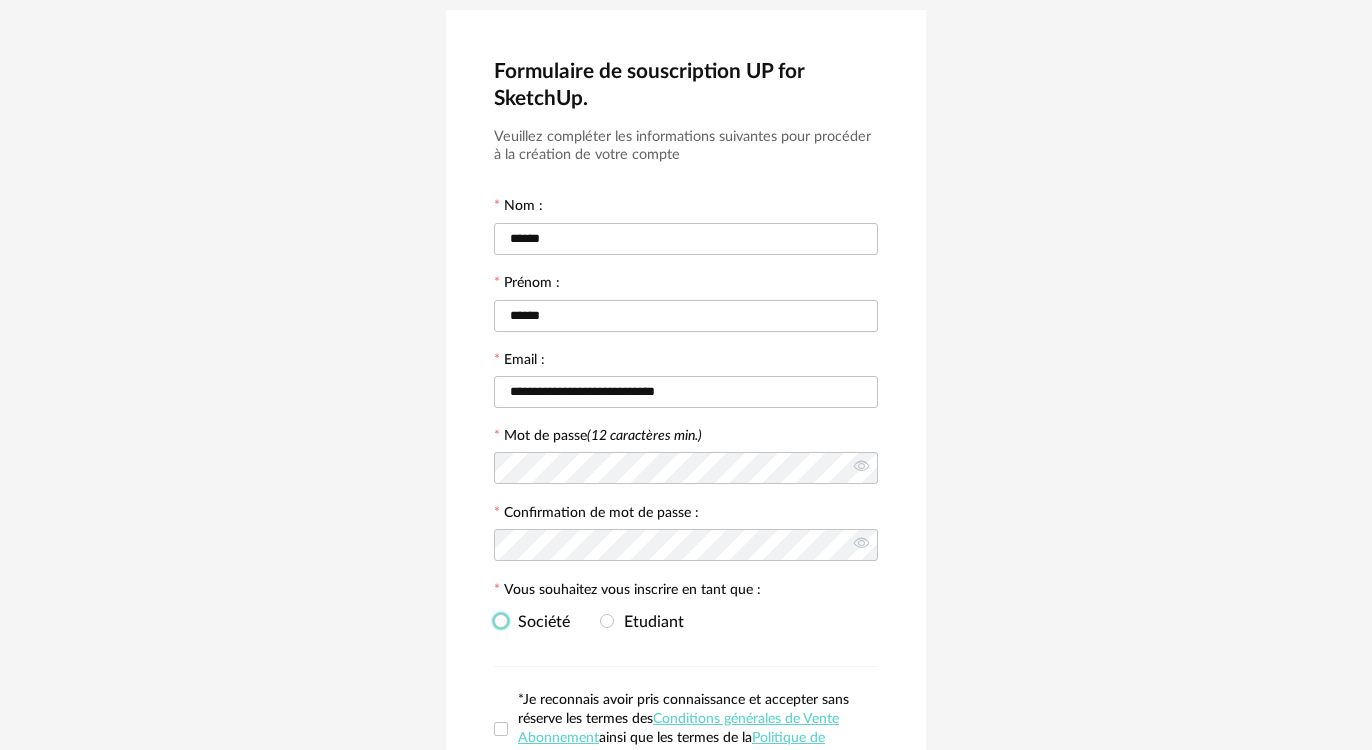 click on "Société" at bounding box center [539, 622] 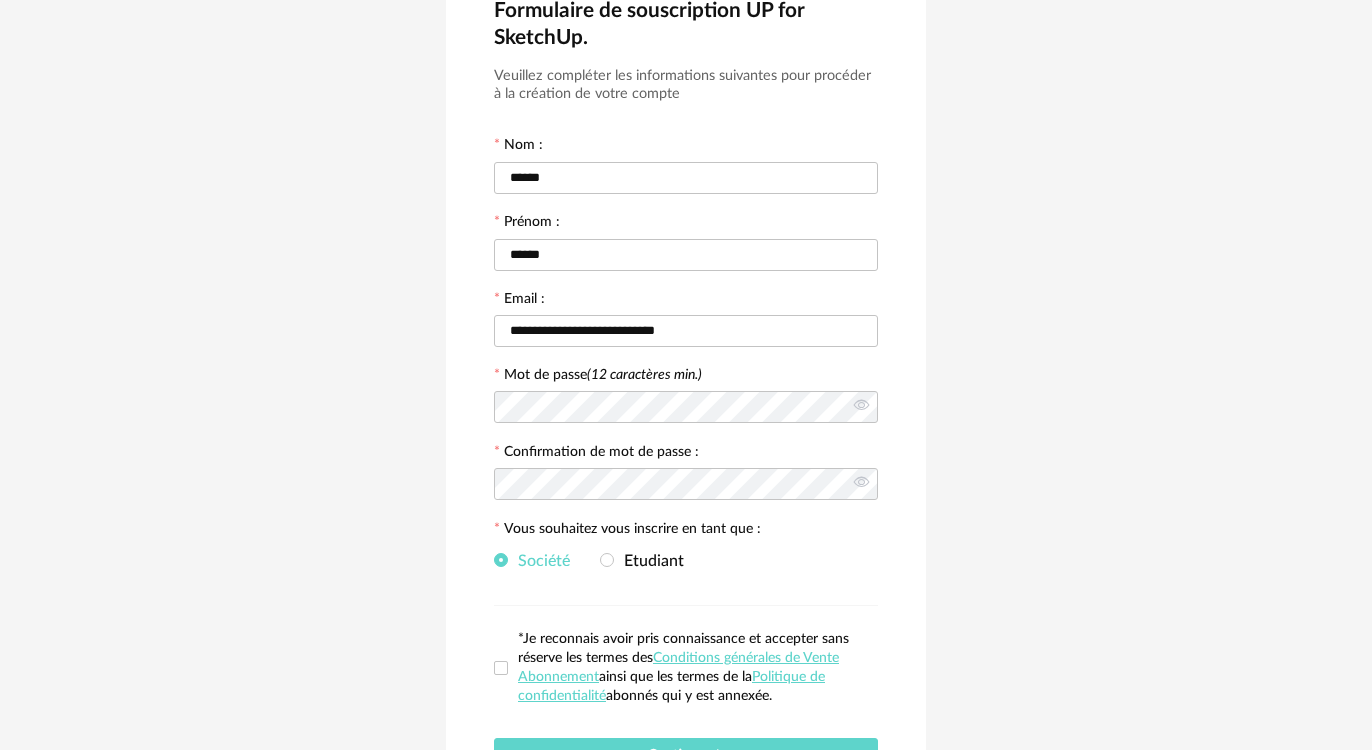 scroll, scrollTop: 185, scrollLeft: 0, axis: vertical 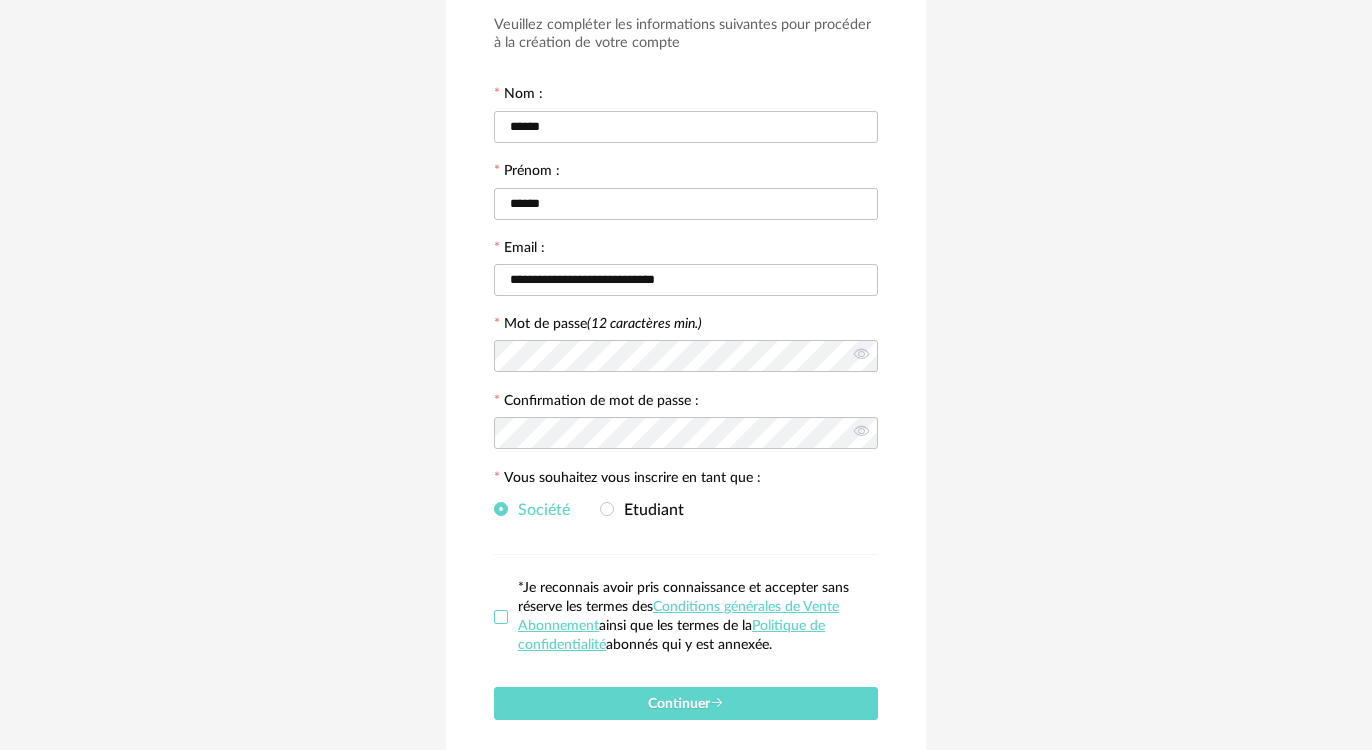 click at bounding box center (501, 617) 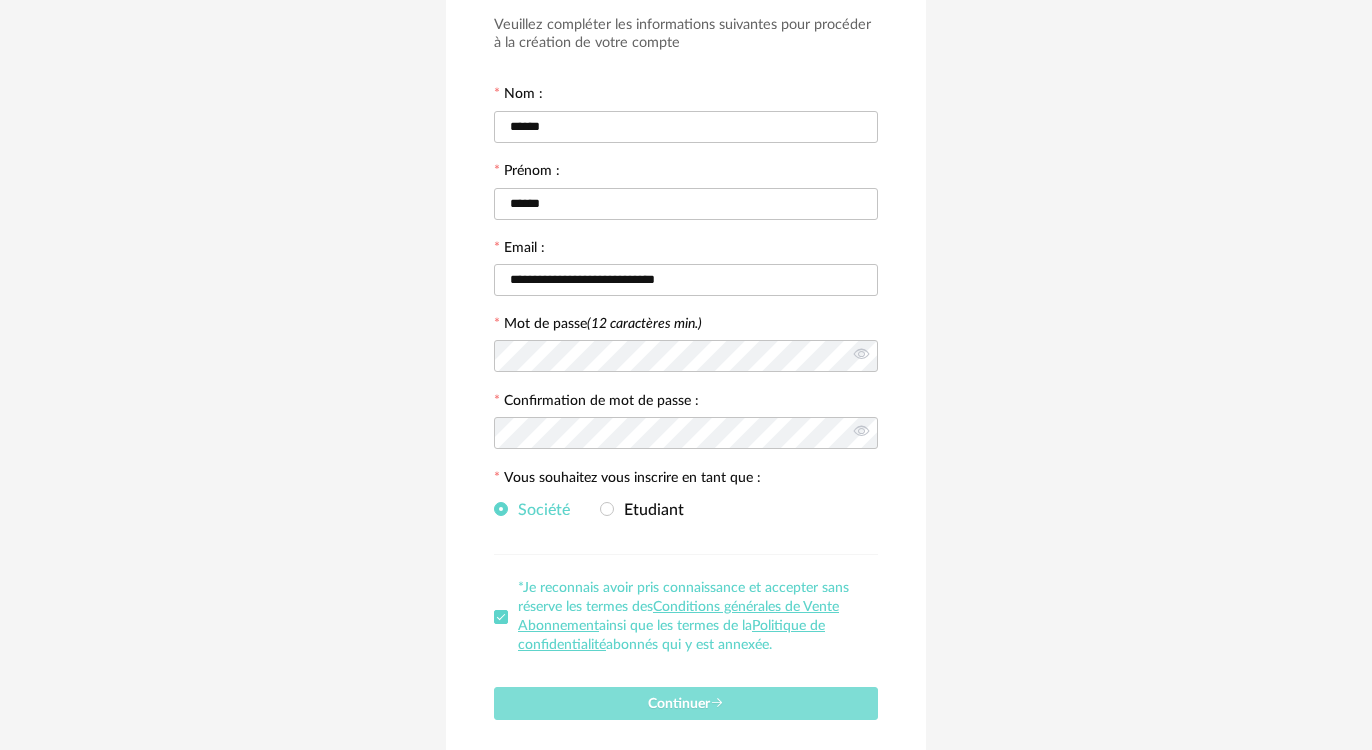 click at bounding box center (717, 703) 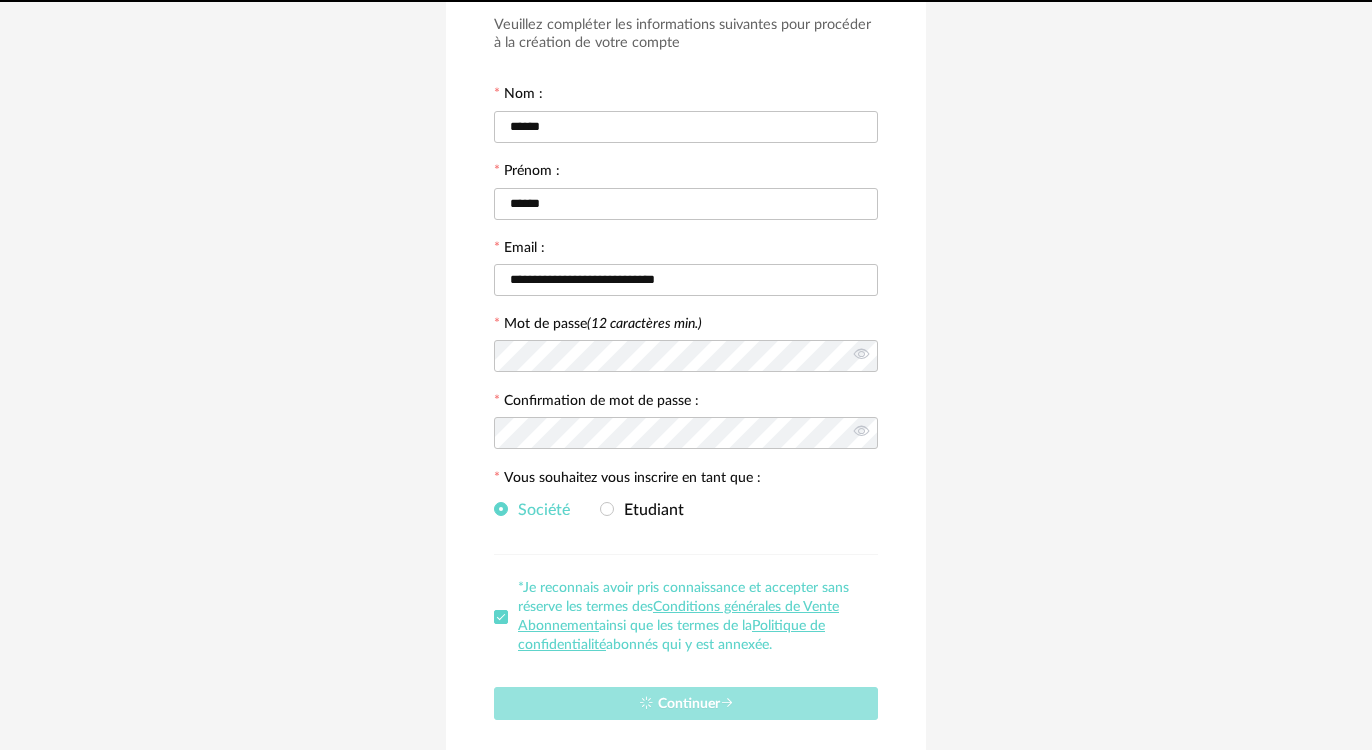 type 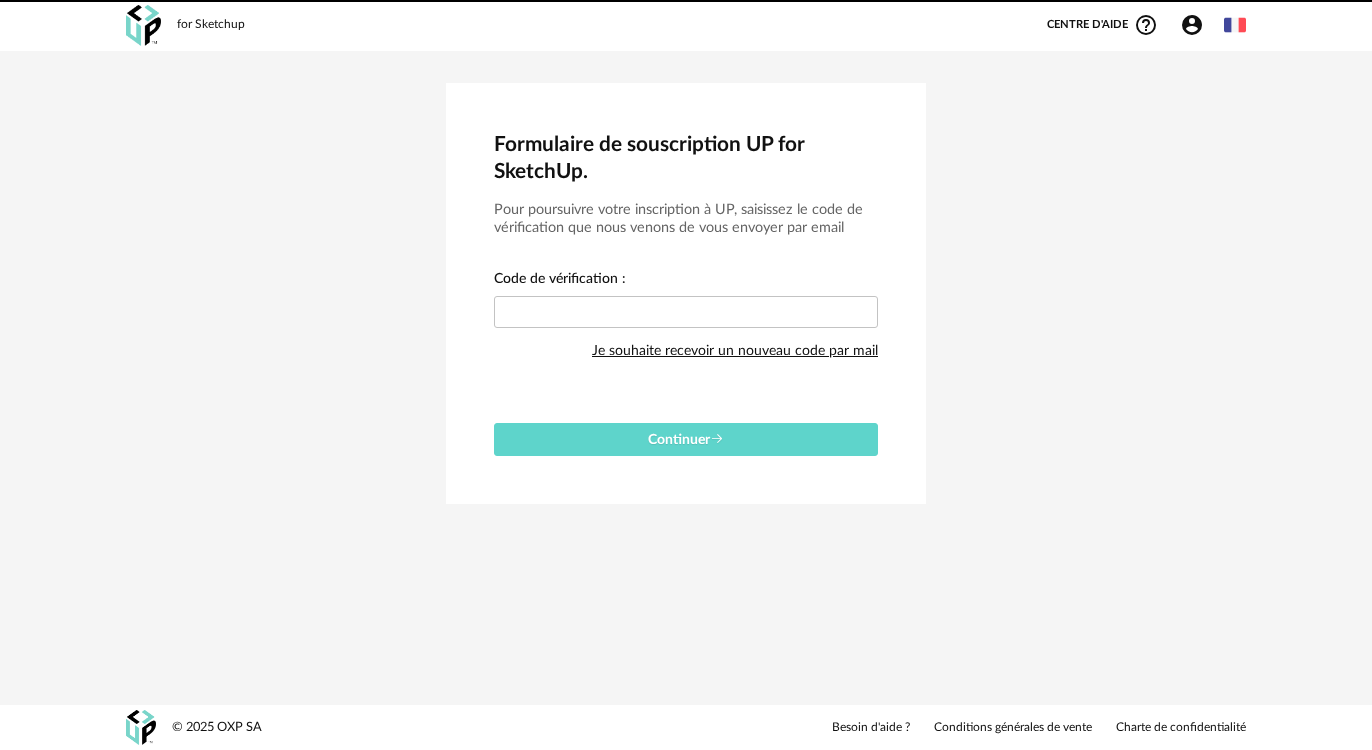 scroll, scrollTop: 0, scrollLeft: 0, axis: both 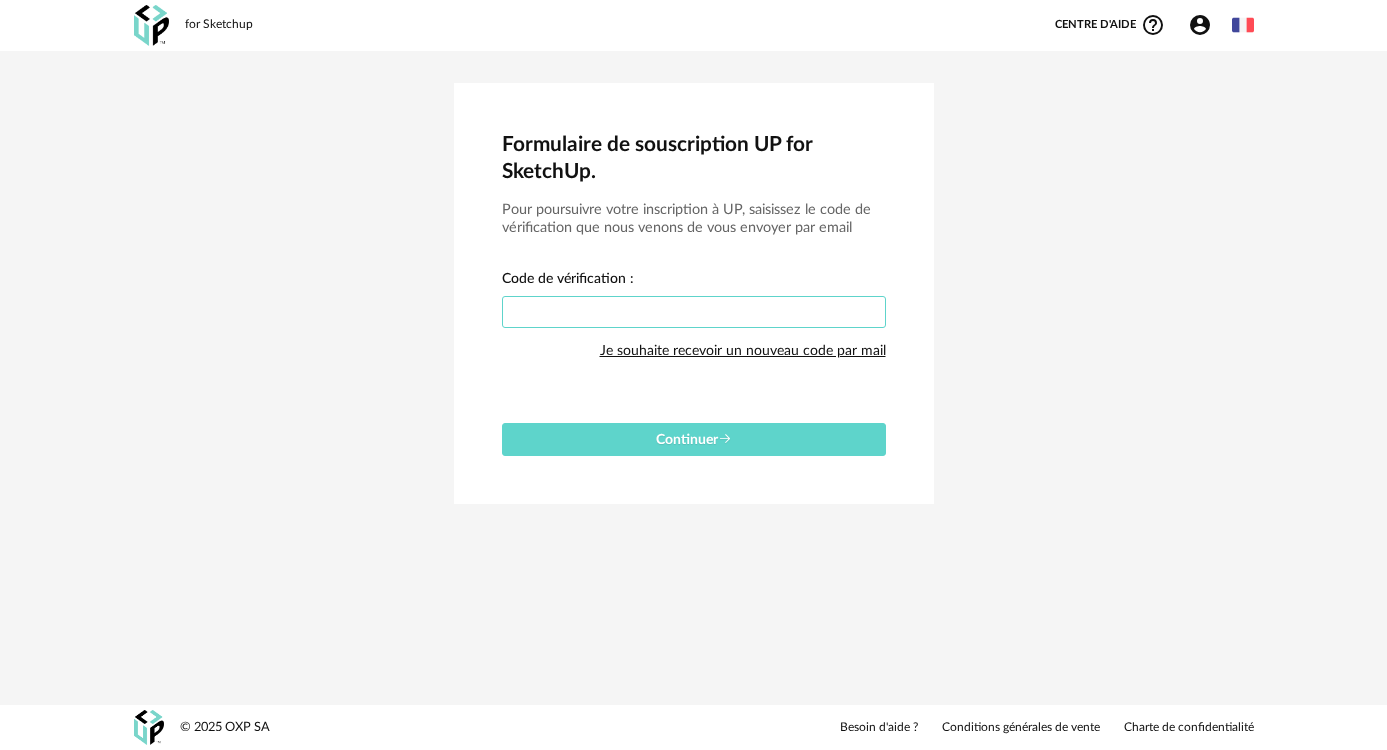 click at bounding box center (694, 312) 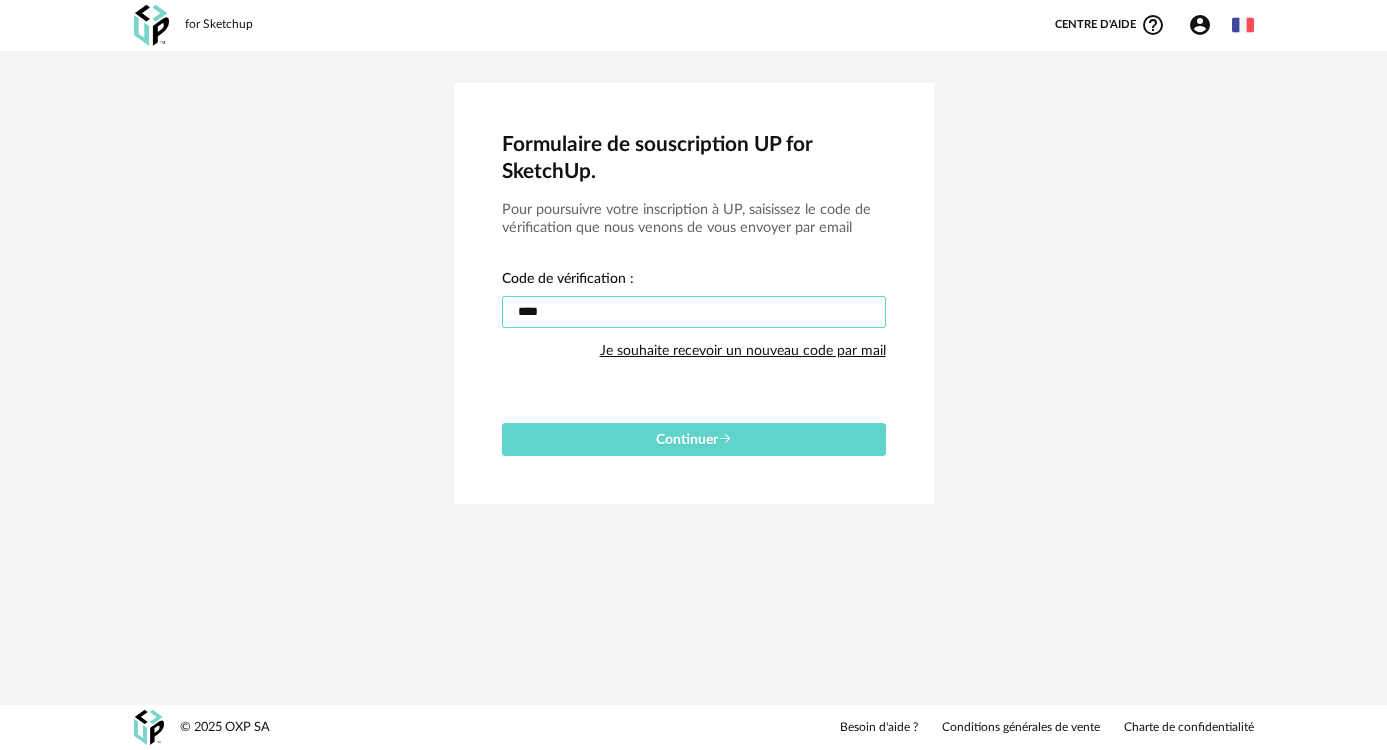type on "****" 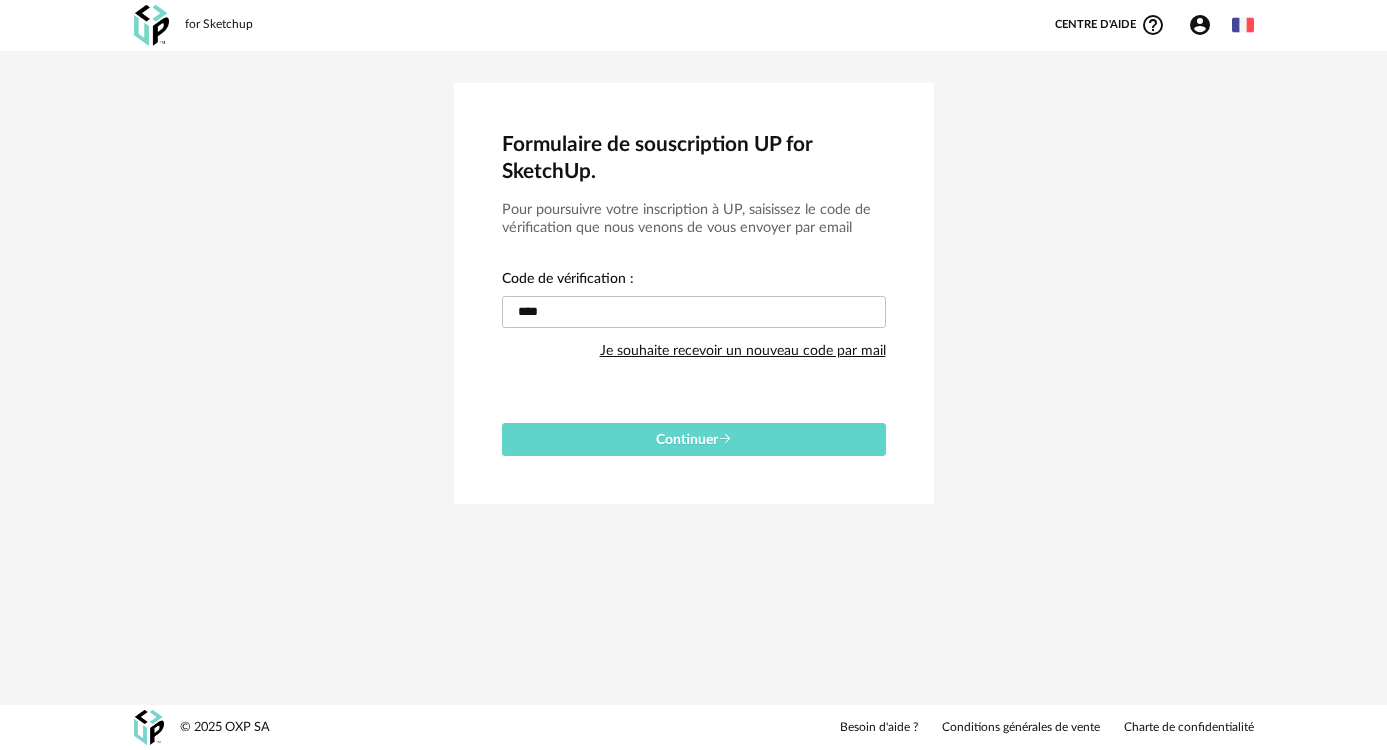 click on "Formulaire de souscription UP for SketchUp.     Pour poursuivre votre inscription à UP, saisissez le code de vérification que nous venons de vous envoyer par email   Code de vérification : ****
Je souhaite recevoir un nouveau code par mail
Continuer" at bounding box center (694, 293) 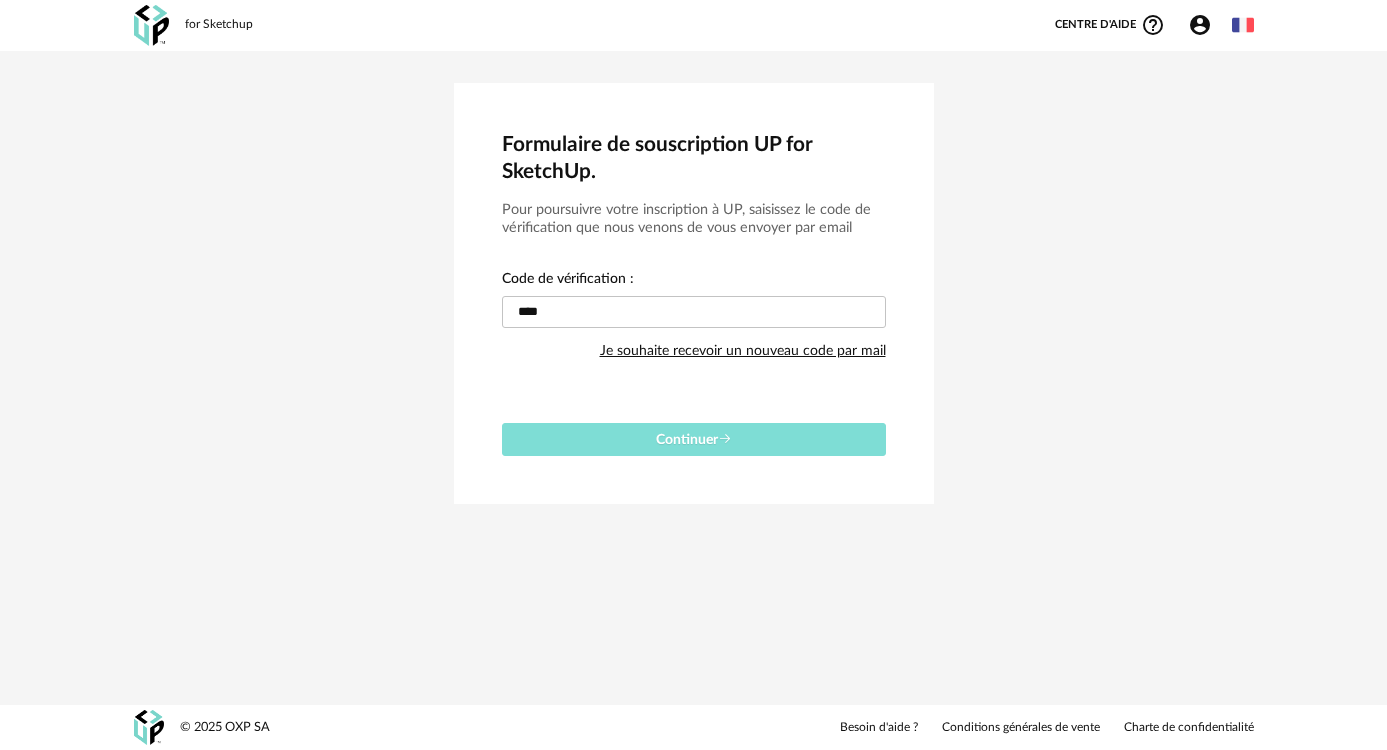 click on "Continuer" at bounding box center [694, 439] 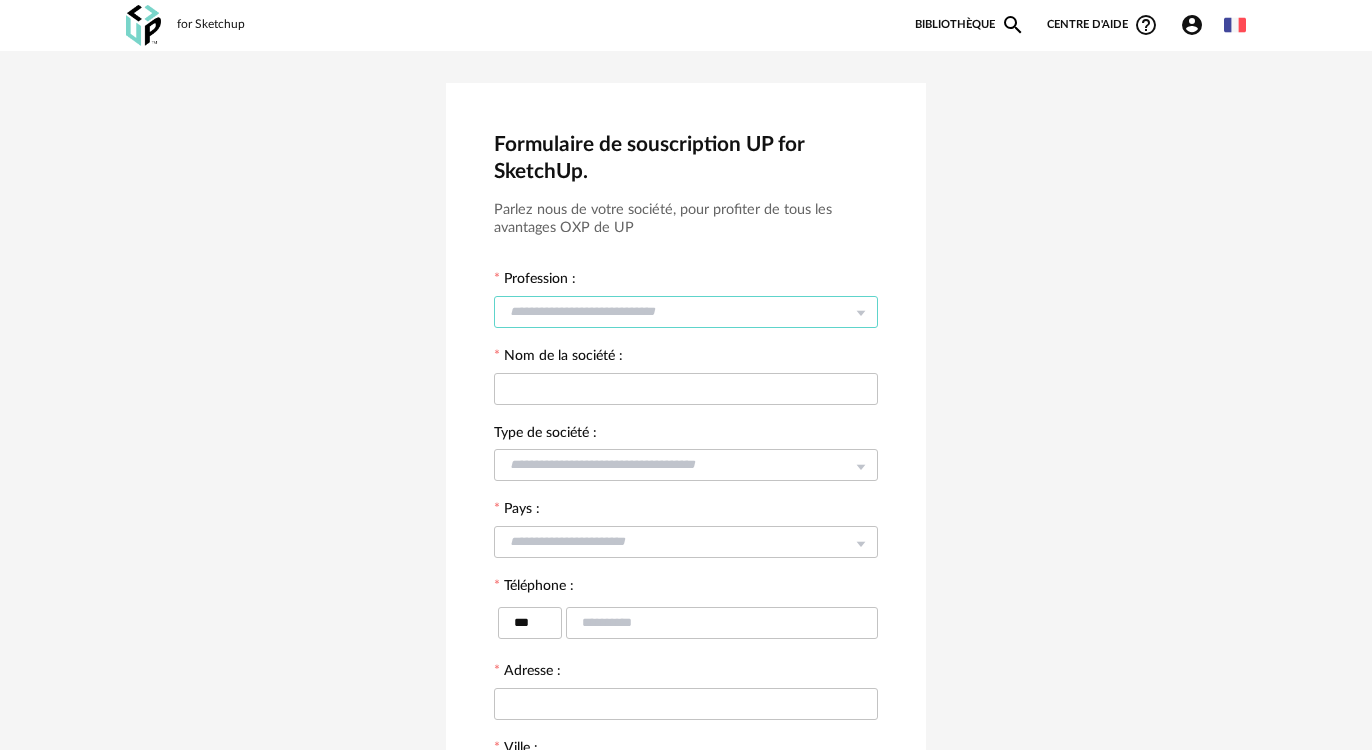 click at bounding box center (686, 312) 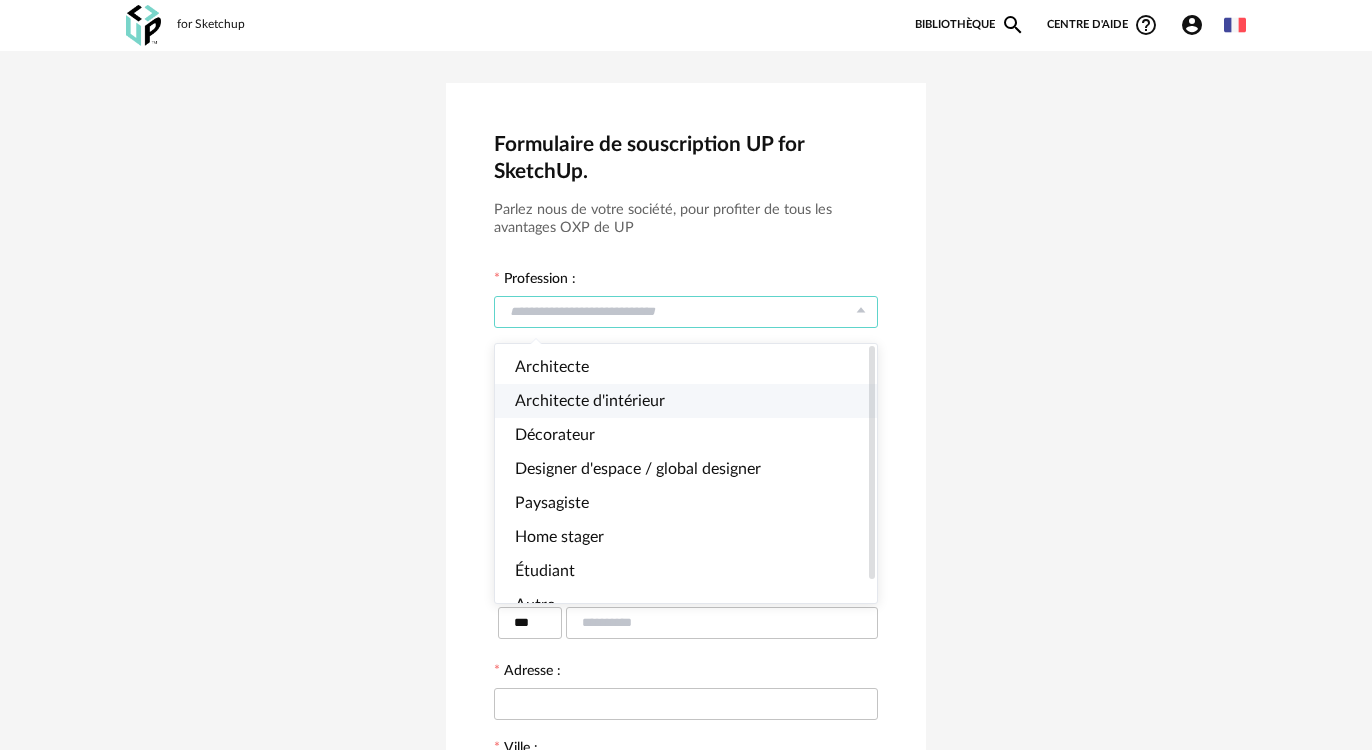 click on "Architecte d'intérieur" at bounding box center [590, 401] 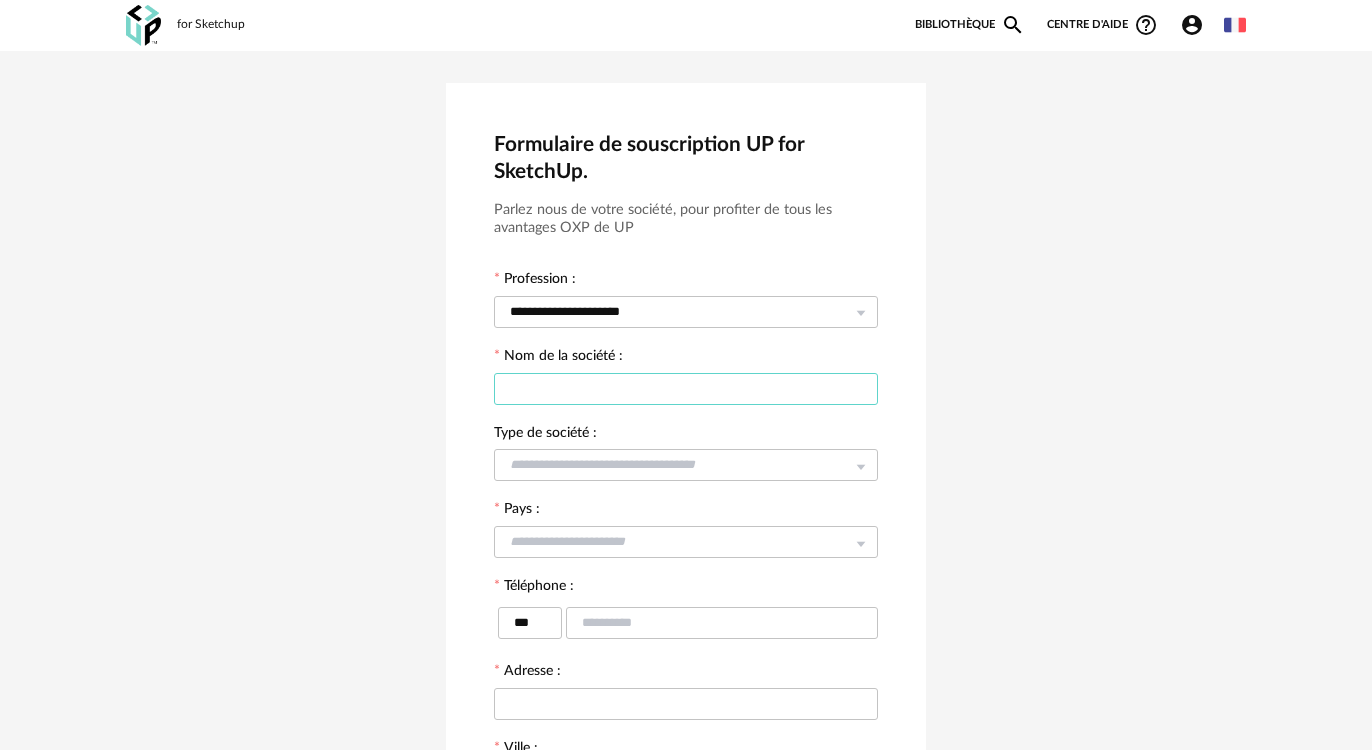click at bounding box center (686, 389) 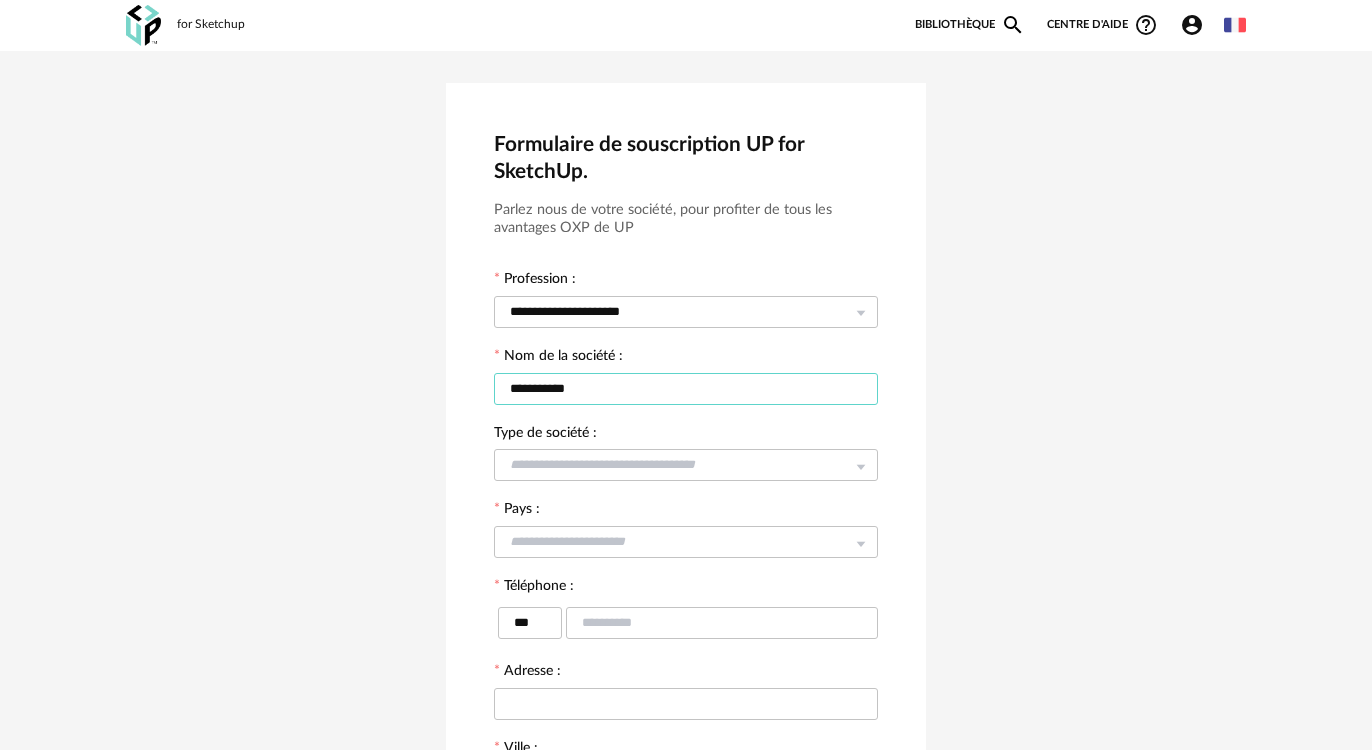 type on "**********" 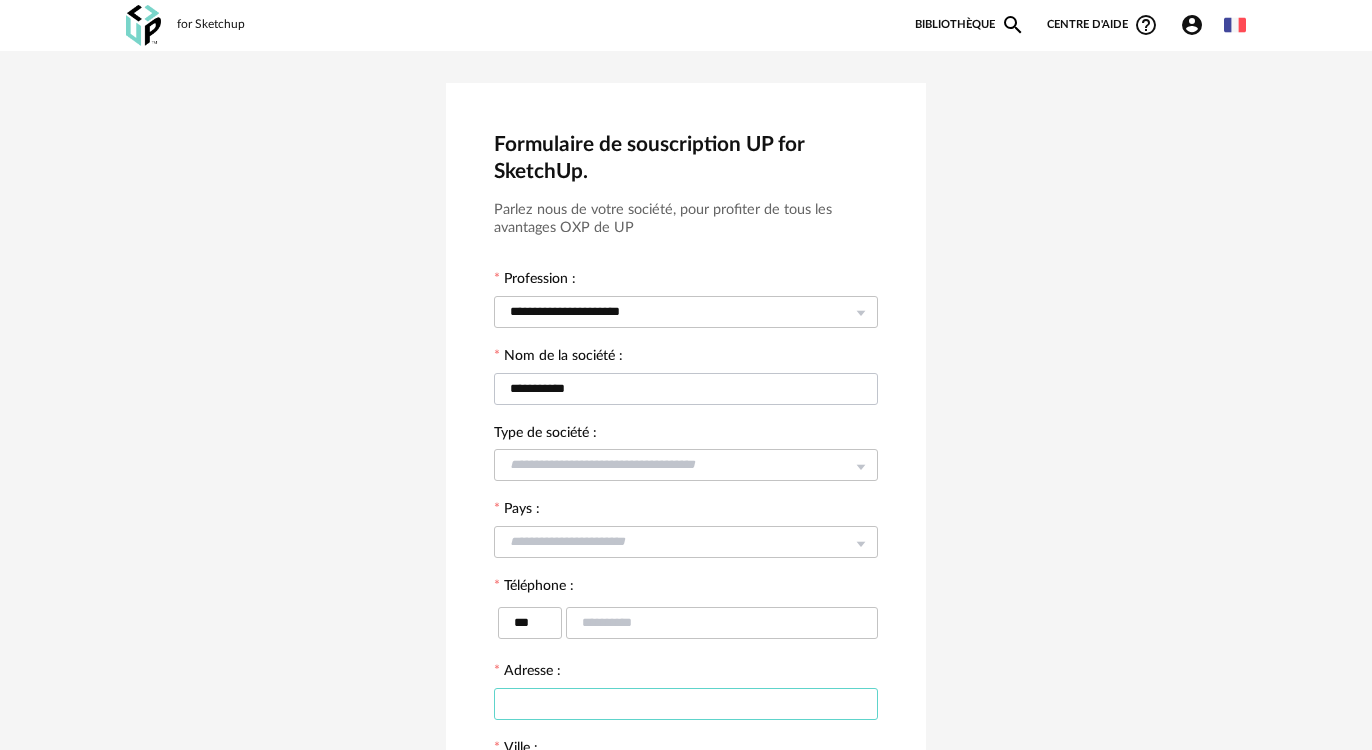 type on "**********" 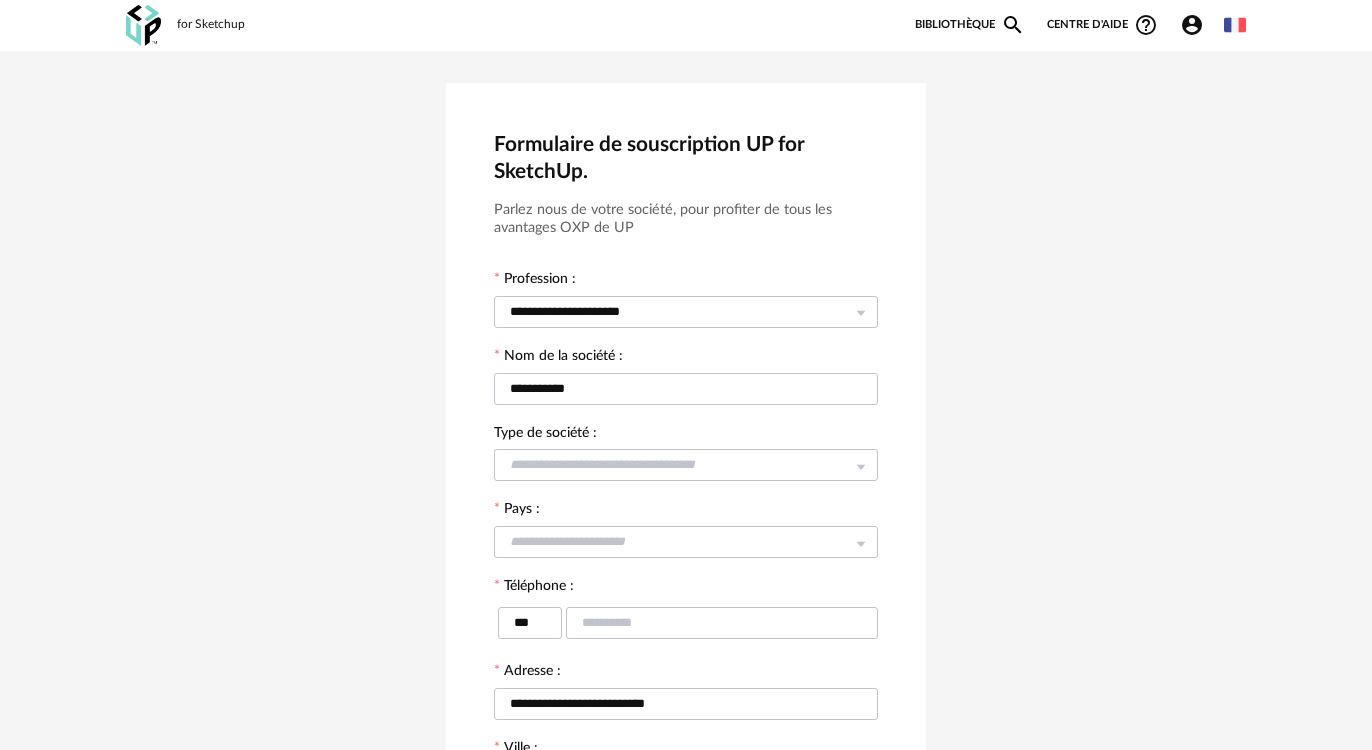 type on "**********" 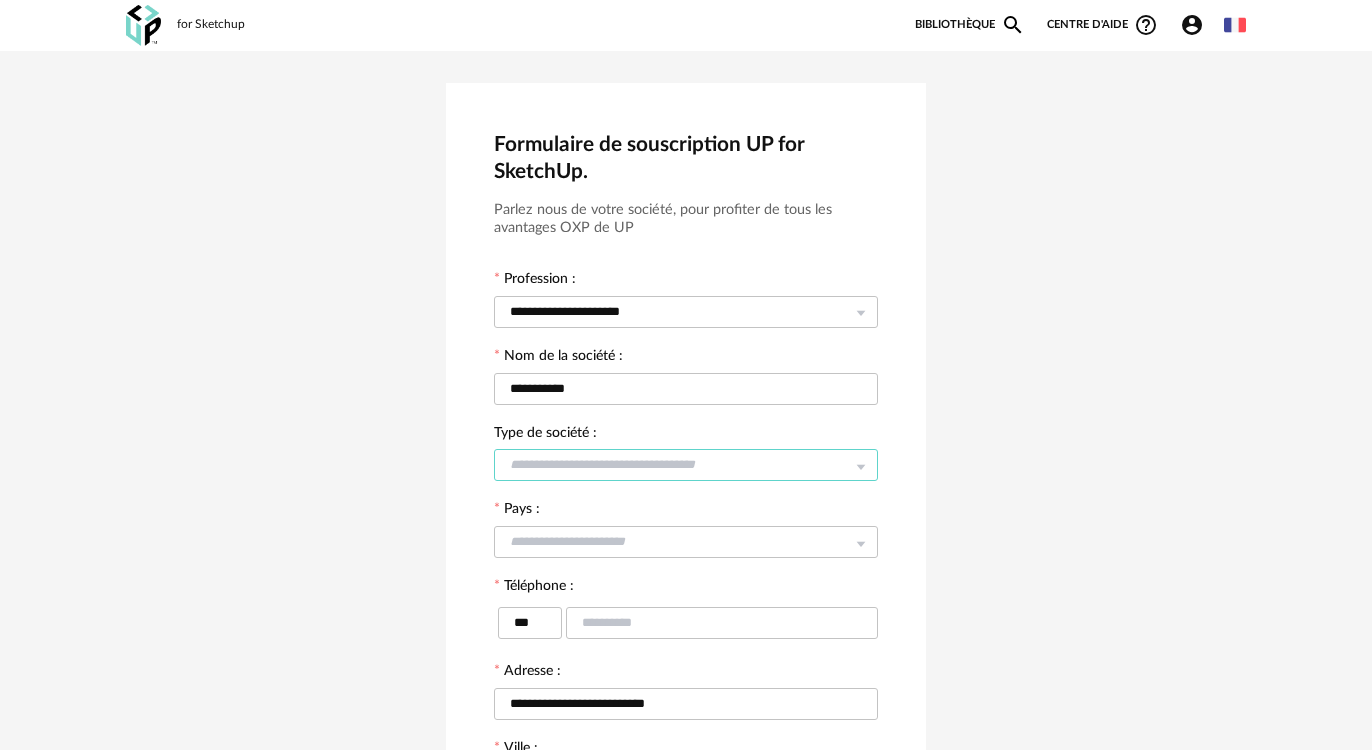 click at bounding box center (686, 465) 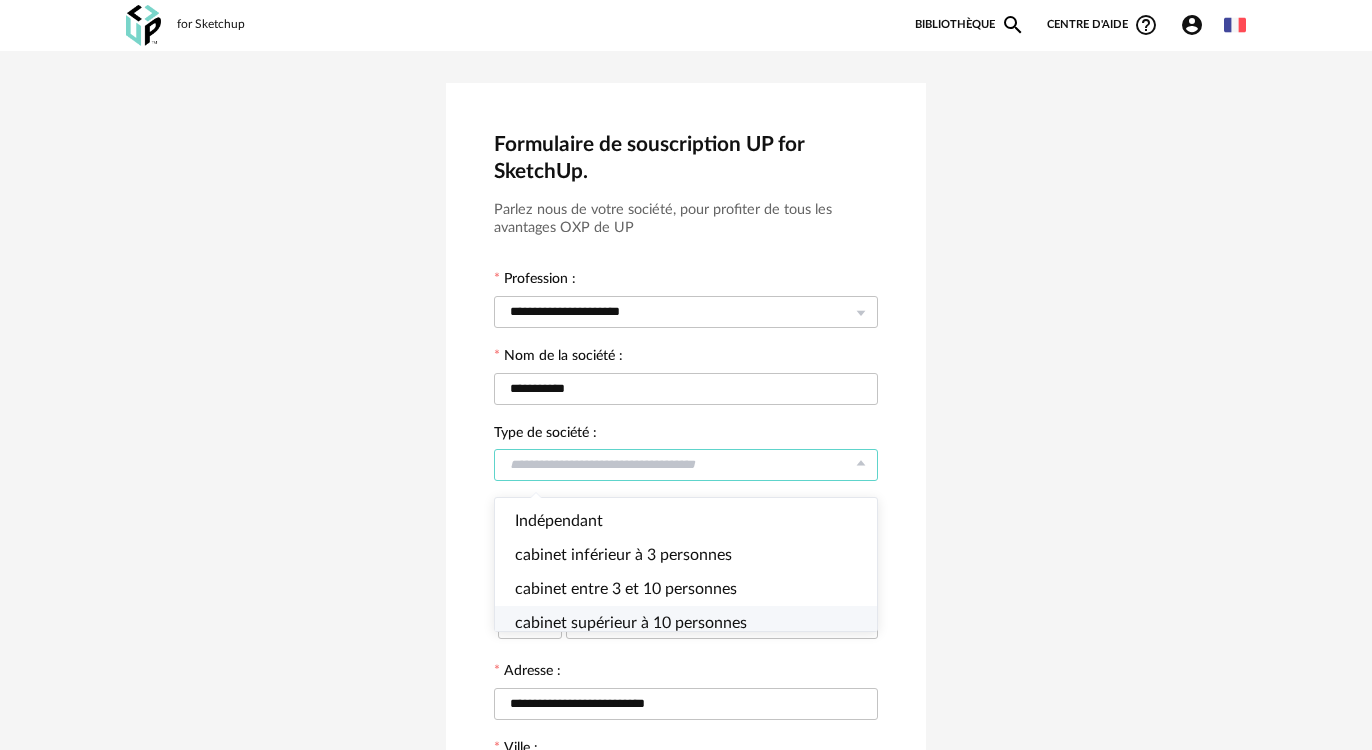click on "cabinet supérieur à 10 personnes" at bounding box center [631, 623] 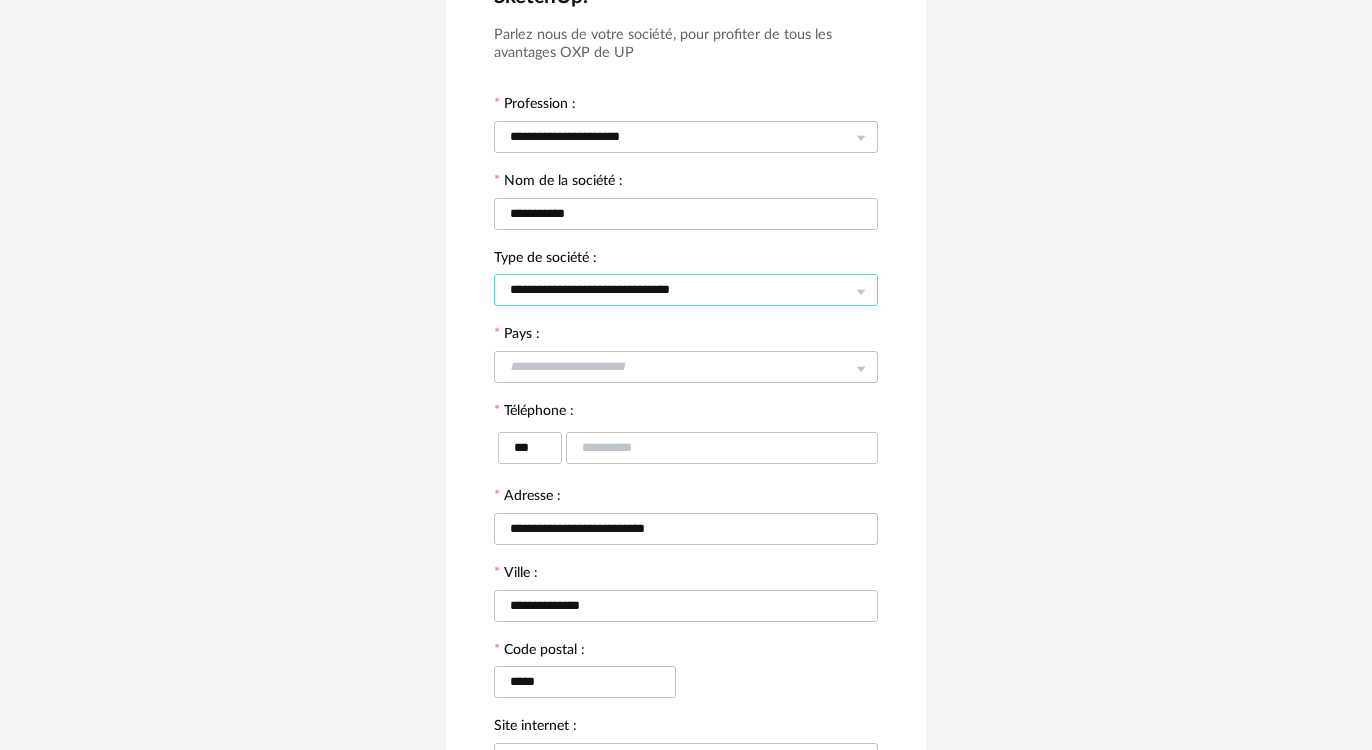 scroll, scrollTop: 176, scrollLeft: 0, axis: vertical 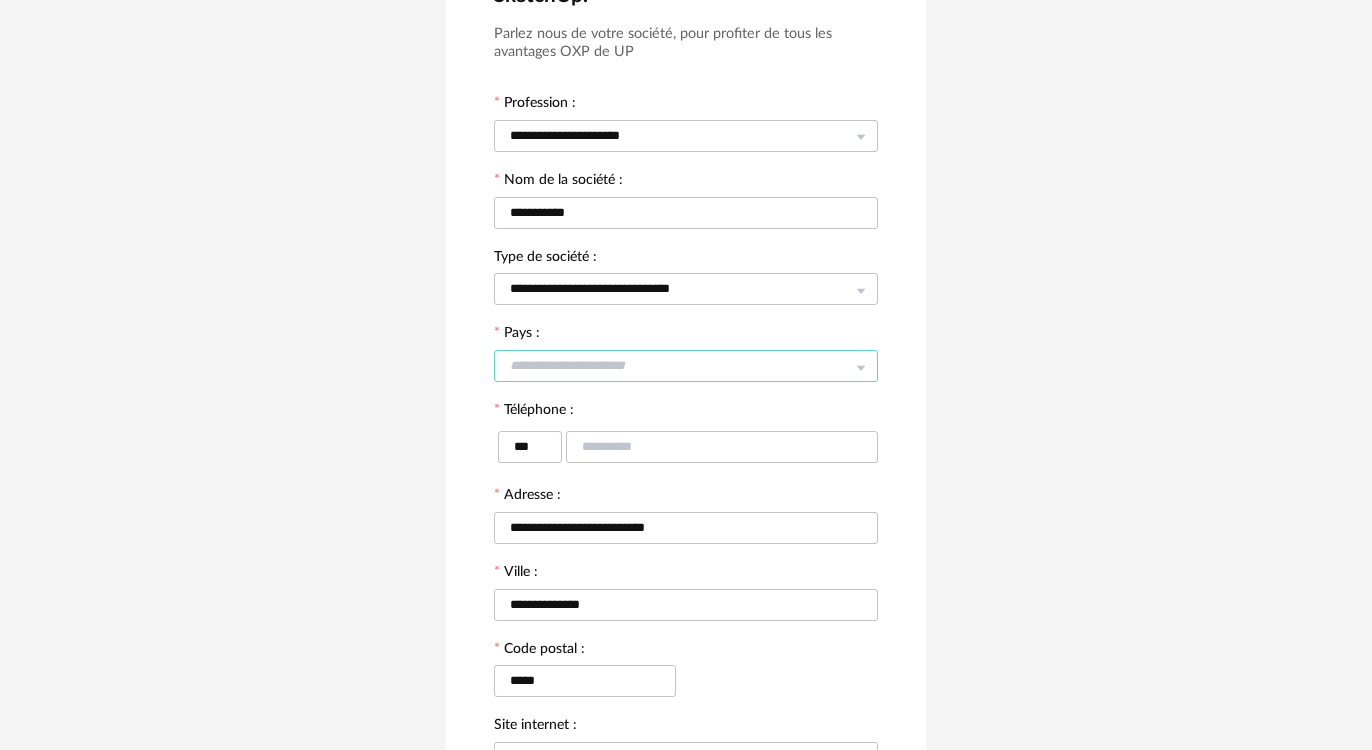 click at bounding box center (686, 366) 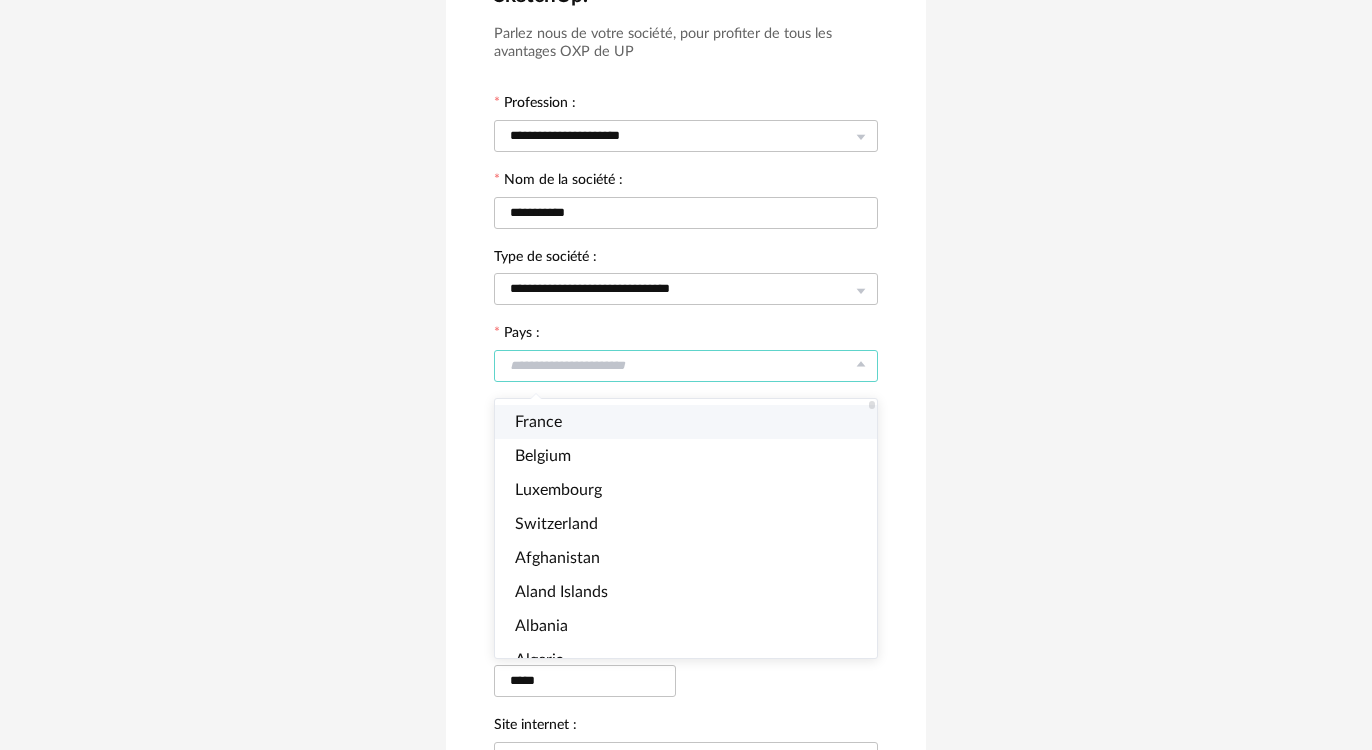 click on "France" at bounding box center (693, 422) 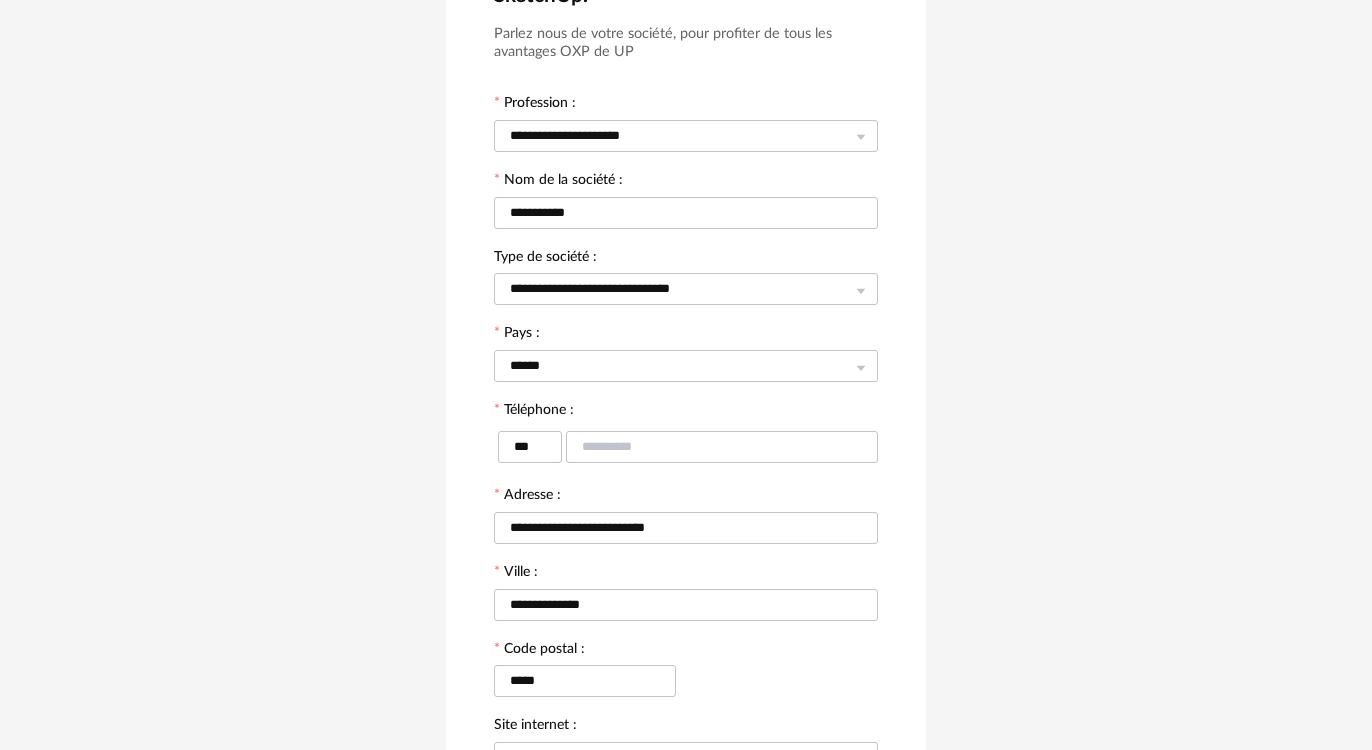 click at bounding box center (860, 289) 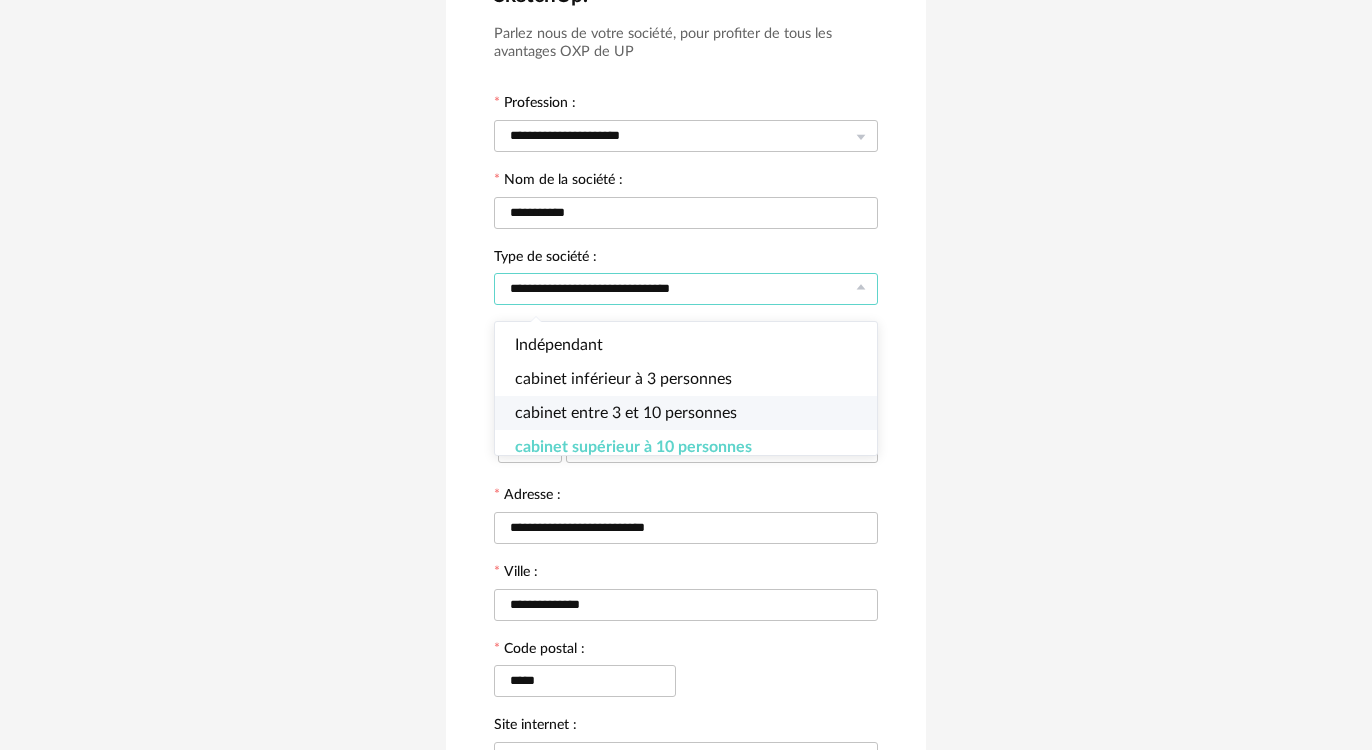 click on "cabinet entre 3 et 10 personnes" at bounding box center [626, 413] 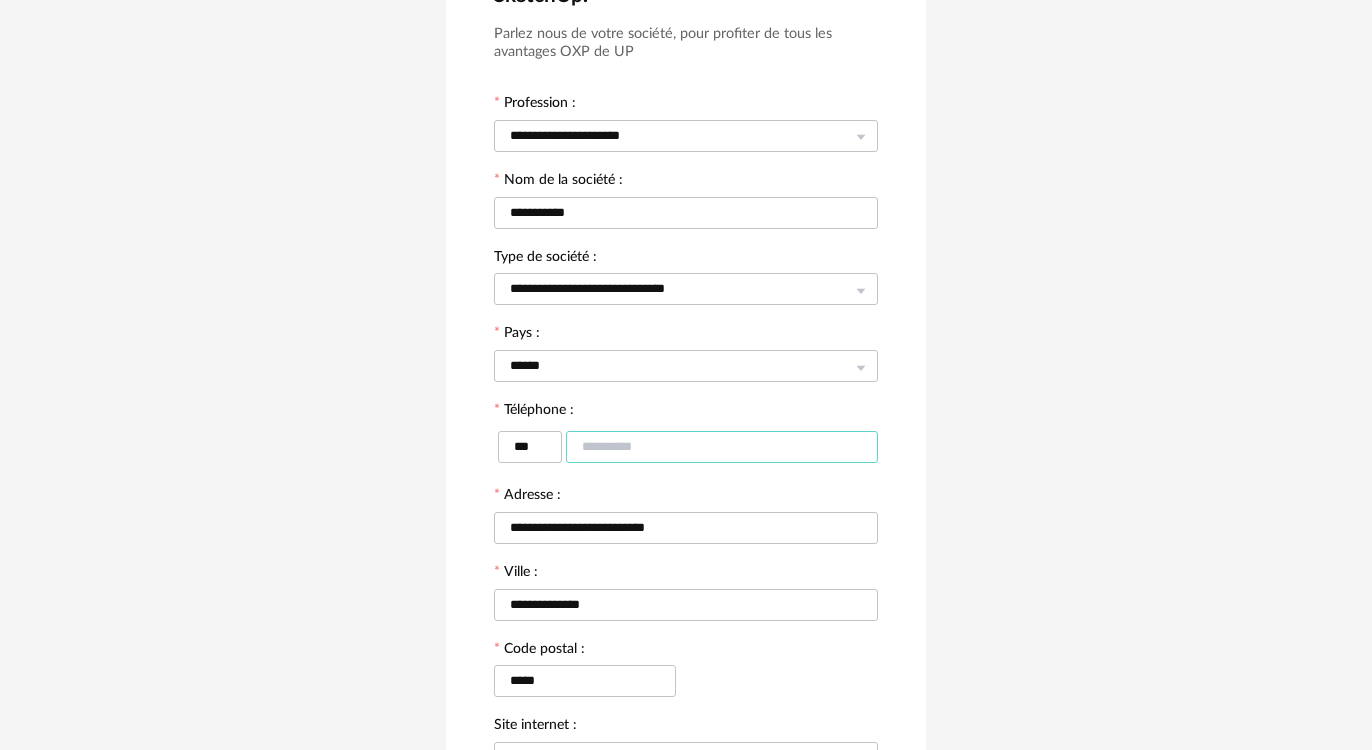 click at bounding box center [722, 447] 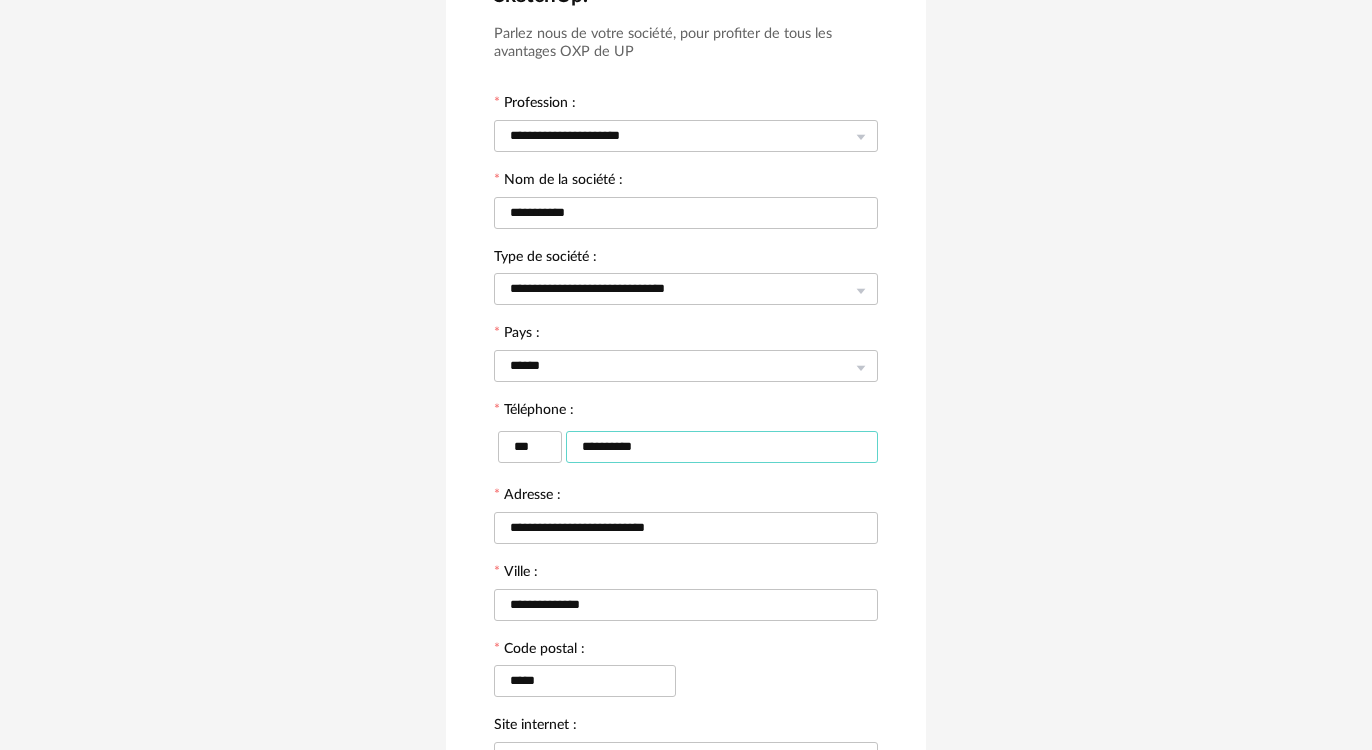 type on "**********" 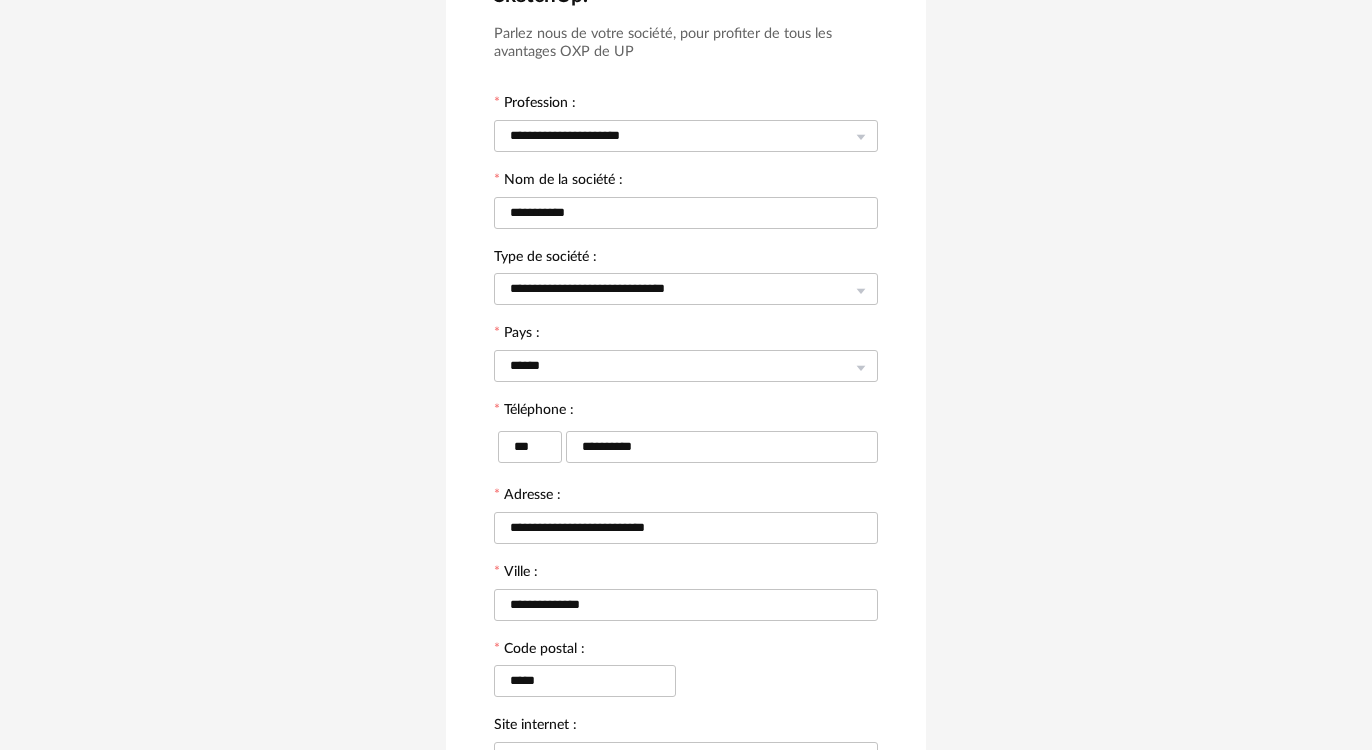 click on "Formulaire de souscription UP for Sketchup.       Parlez nous de votre société, pour profiter de tous les avantages OXP de UP   Profession : [PROFESSION]     Nom de la société : [COMPANY_NAME]   Type de société : [COMPANY_TYPE]   Pays : [COUNTRY]   Téléphone : [PHONE]   [PHONE]   Adresse : [ADDRESS]   Ville : [CITY]   Code postal : [POSTAL_CODE]   Site internet :
Retour
Continuer" at bounding box center [686, 399] 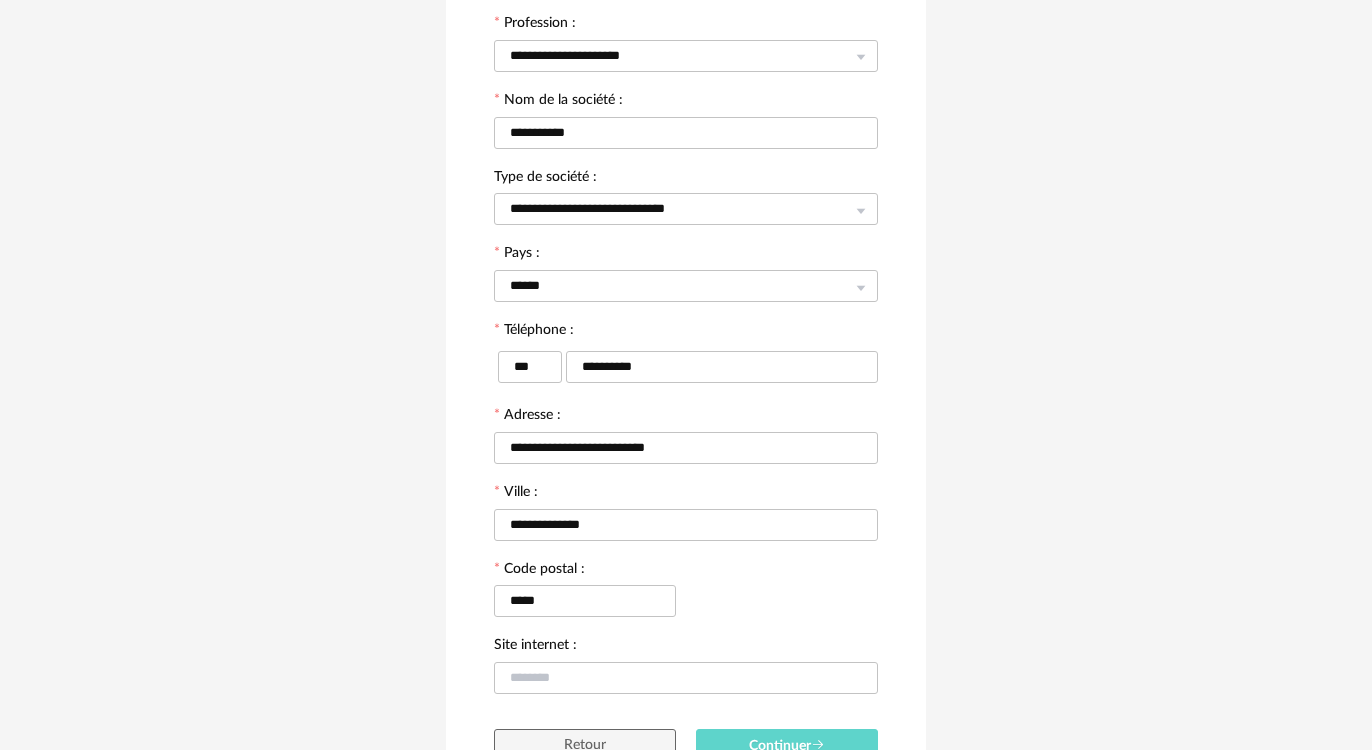 scroll, scrollTop: 395, scrollLeft: 0, axis: vertical 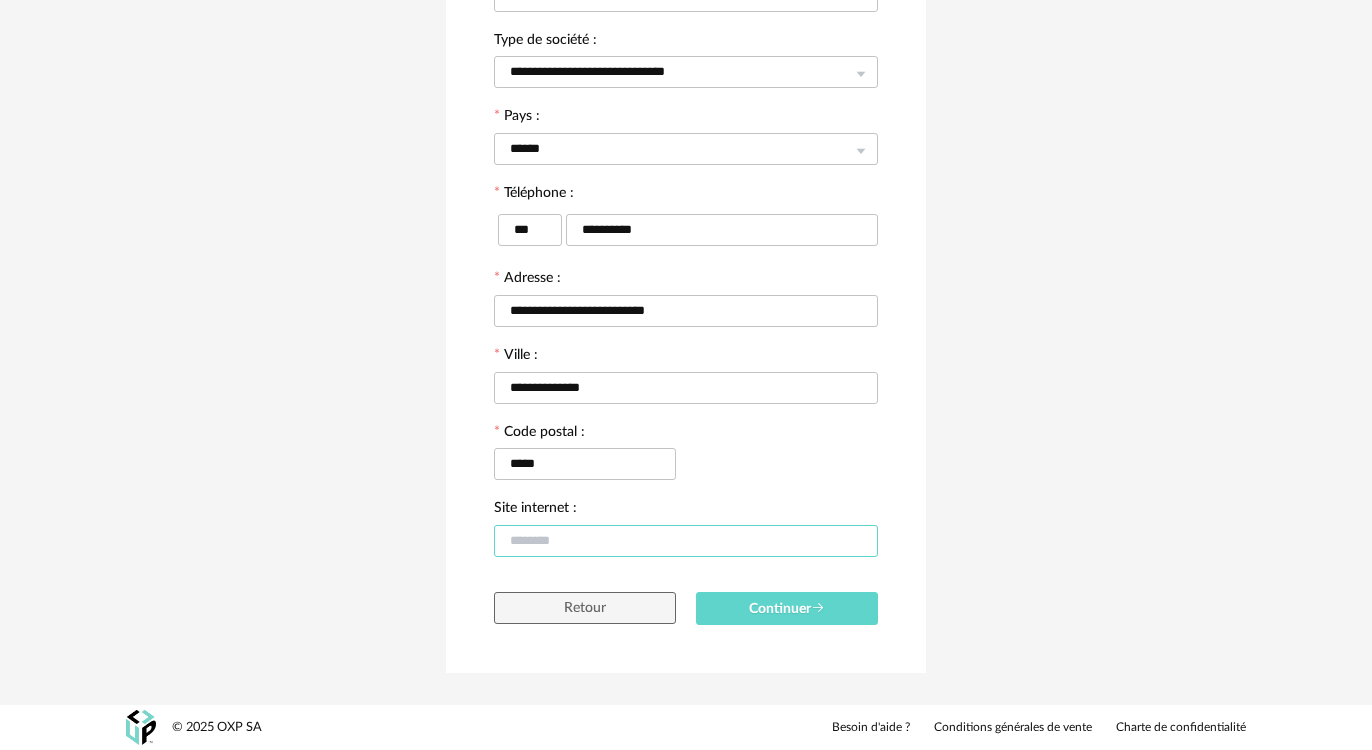 click at bounding box center (686, 541) 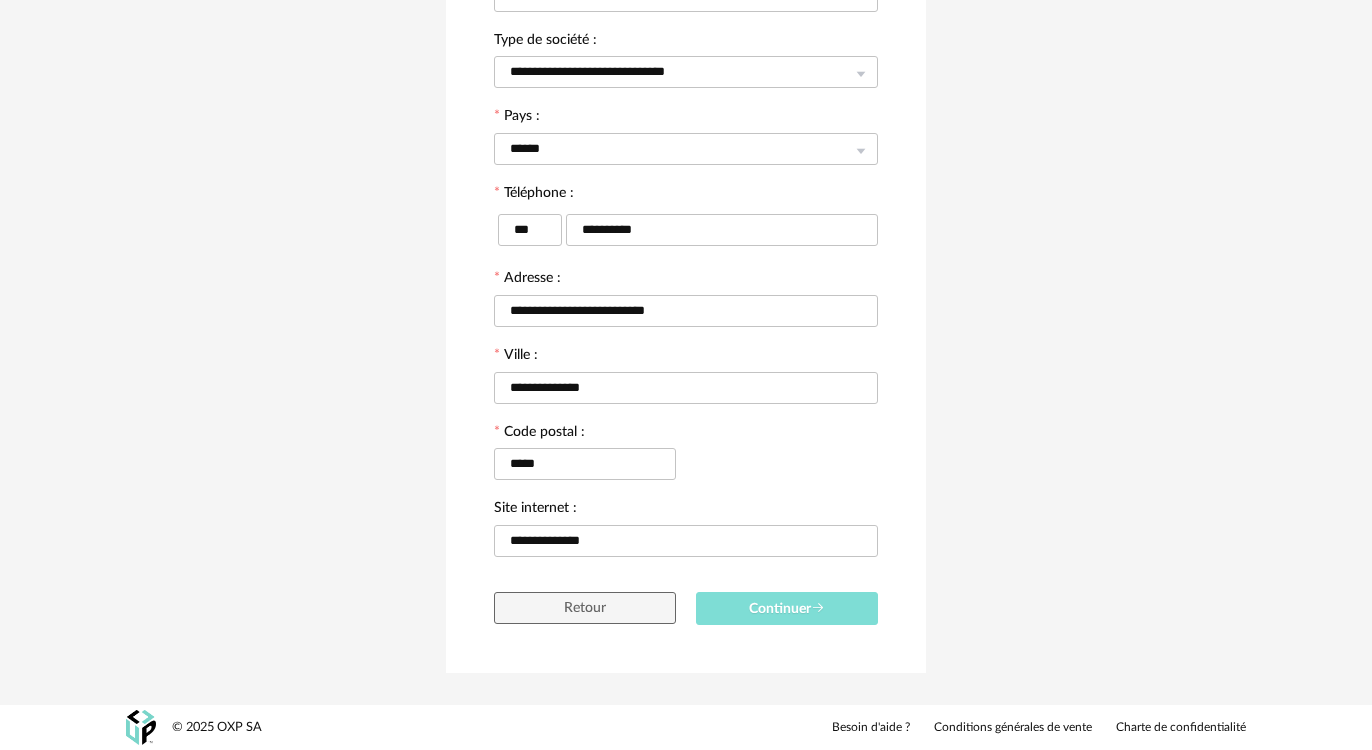 click on "Continuer" at bounding box center [787, 608] 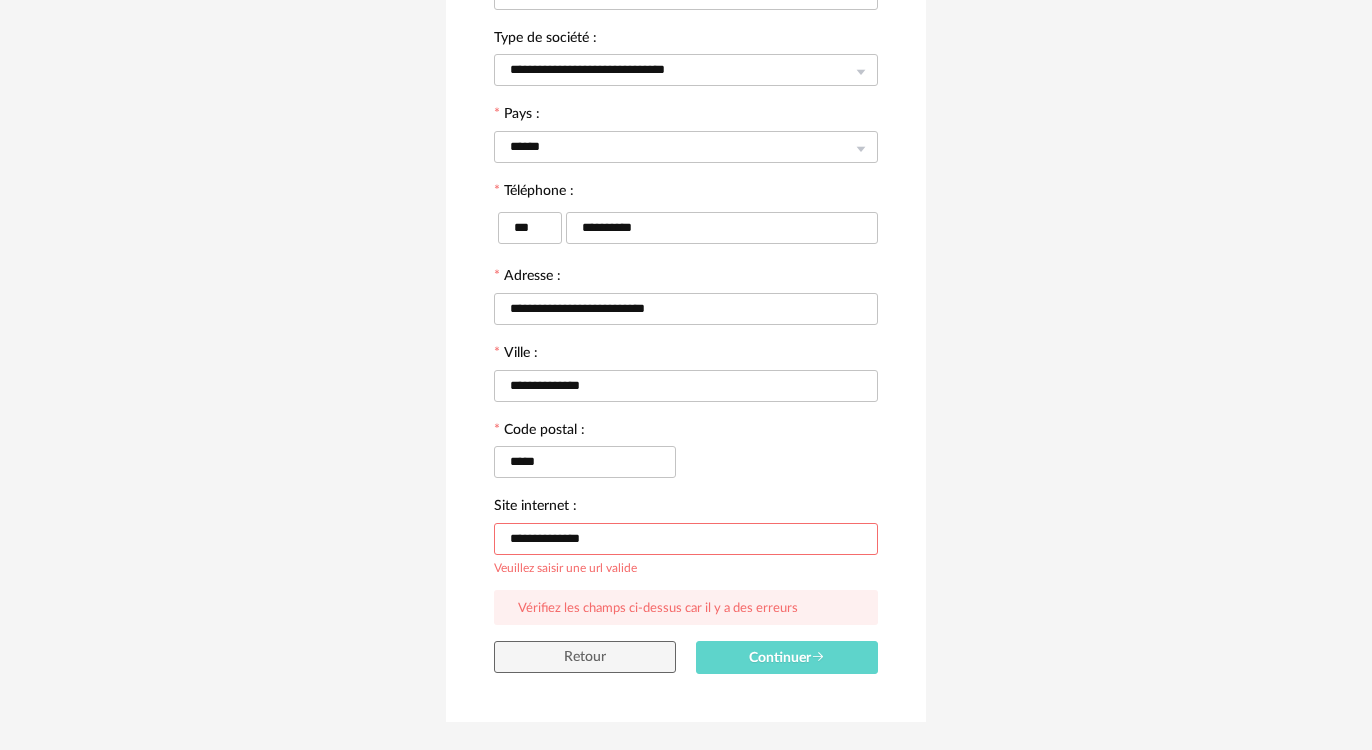 click on "**********" at bounding box center (686, 539) 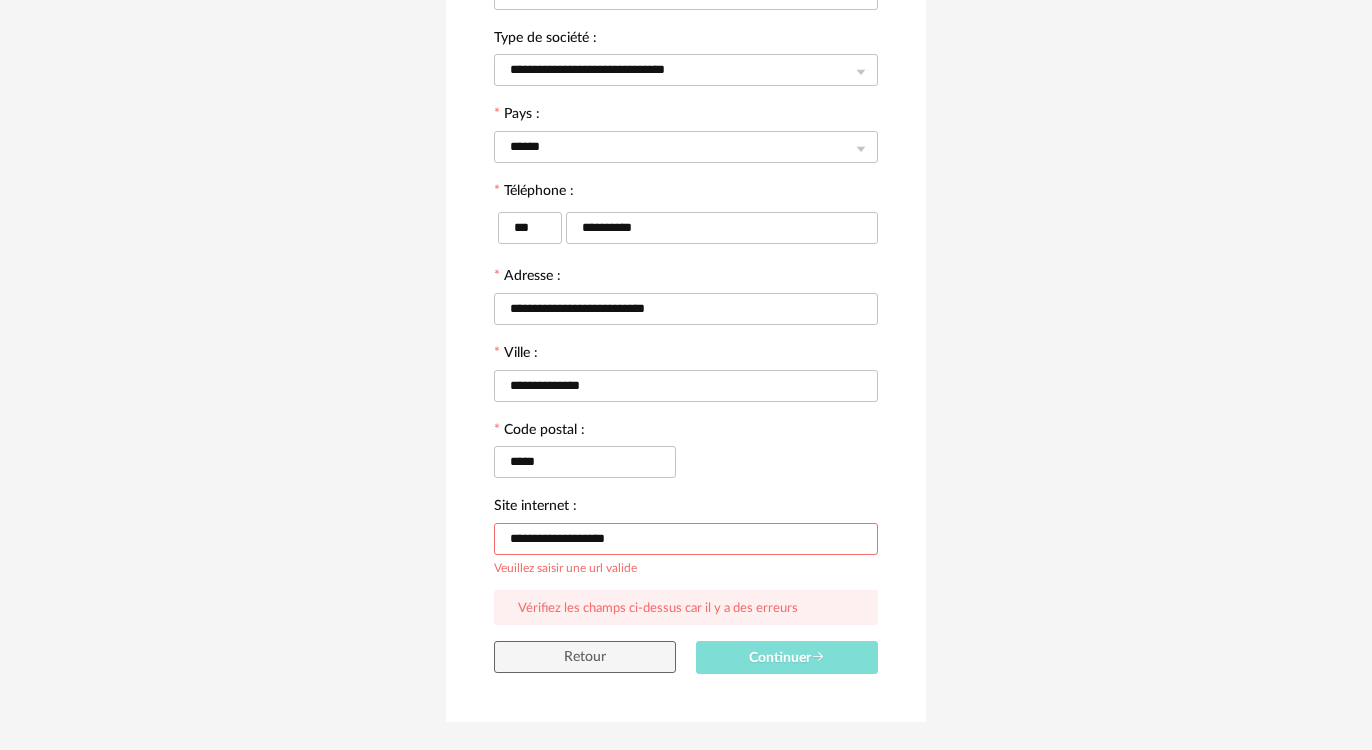 click on "Continuer" at bounding box center (787, 657) 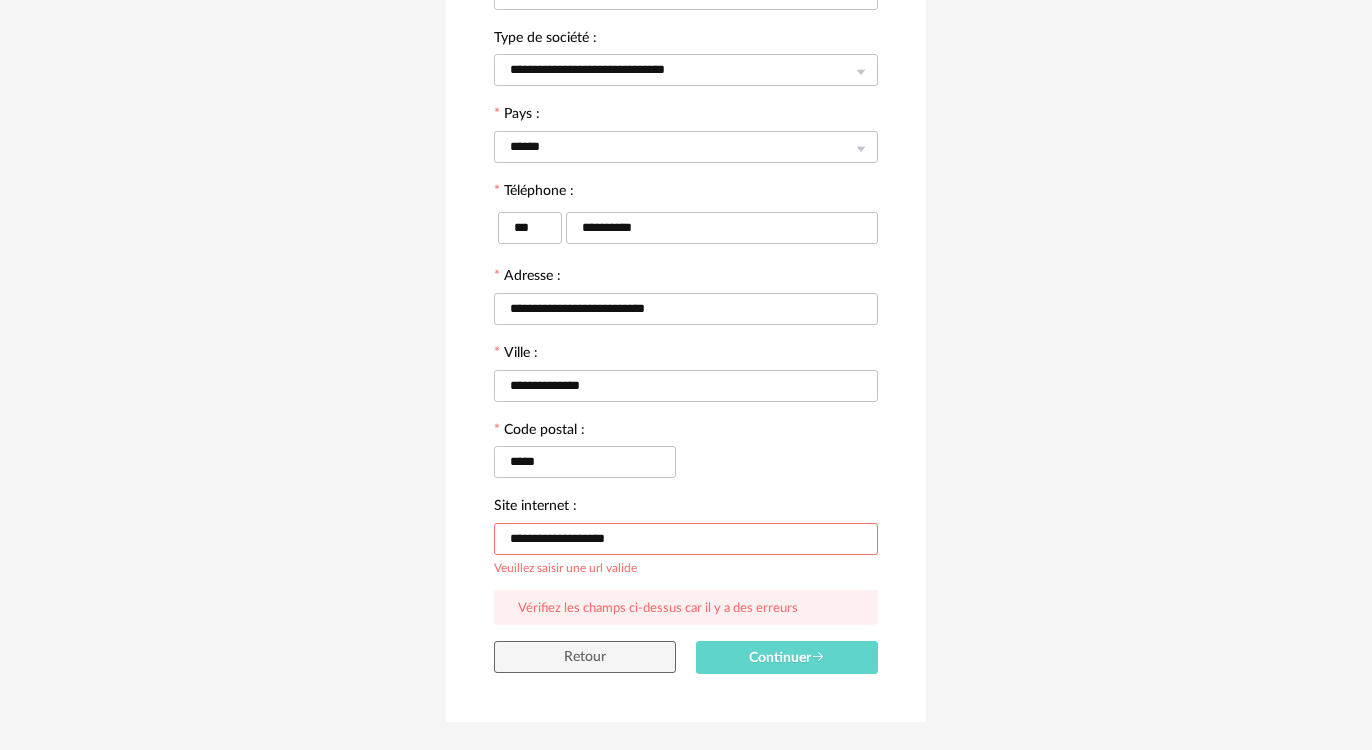 click on "**********" at bounding box center [686, 539] 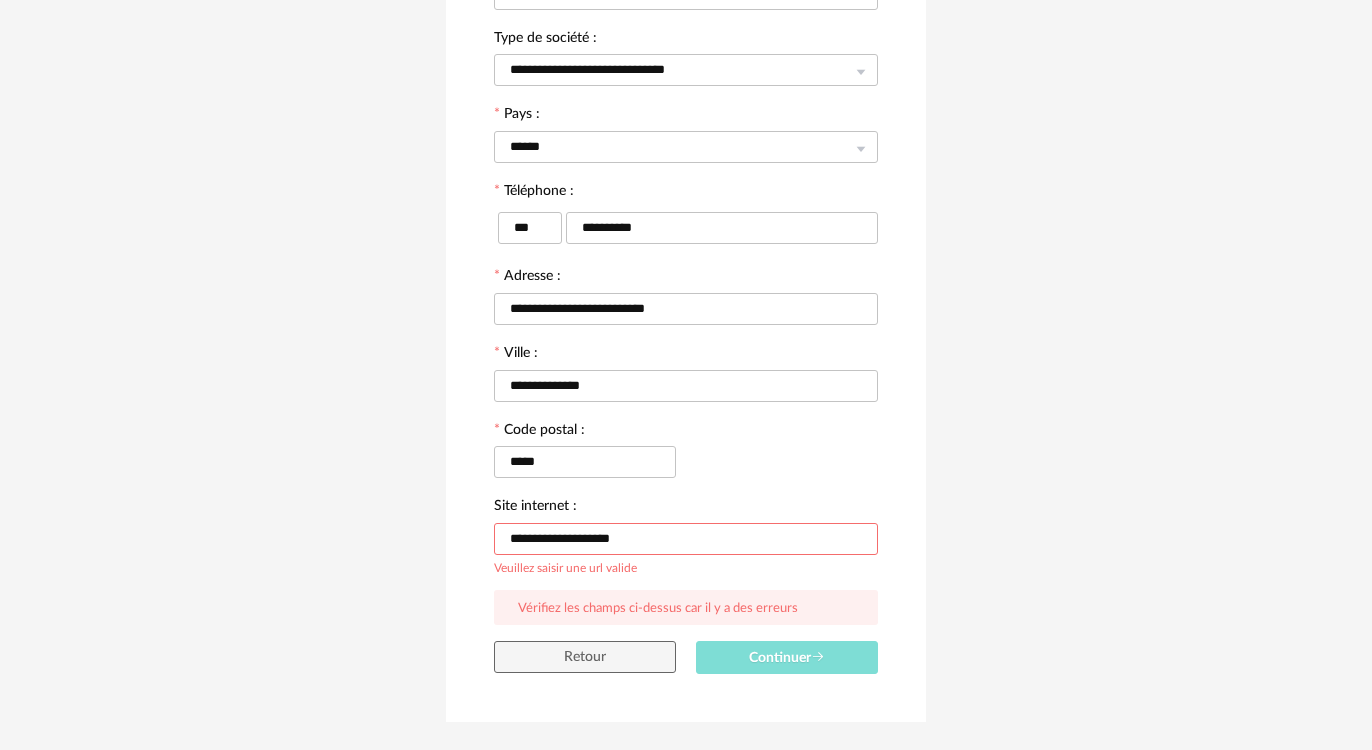 type on "**********" 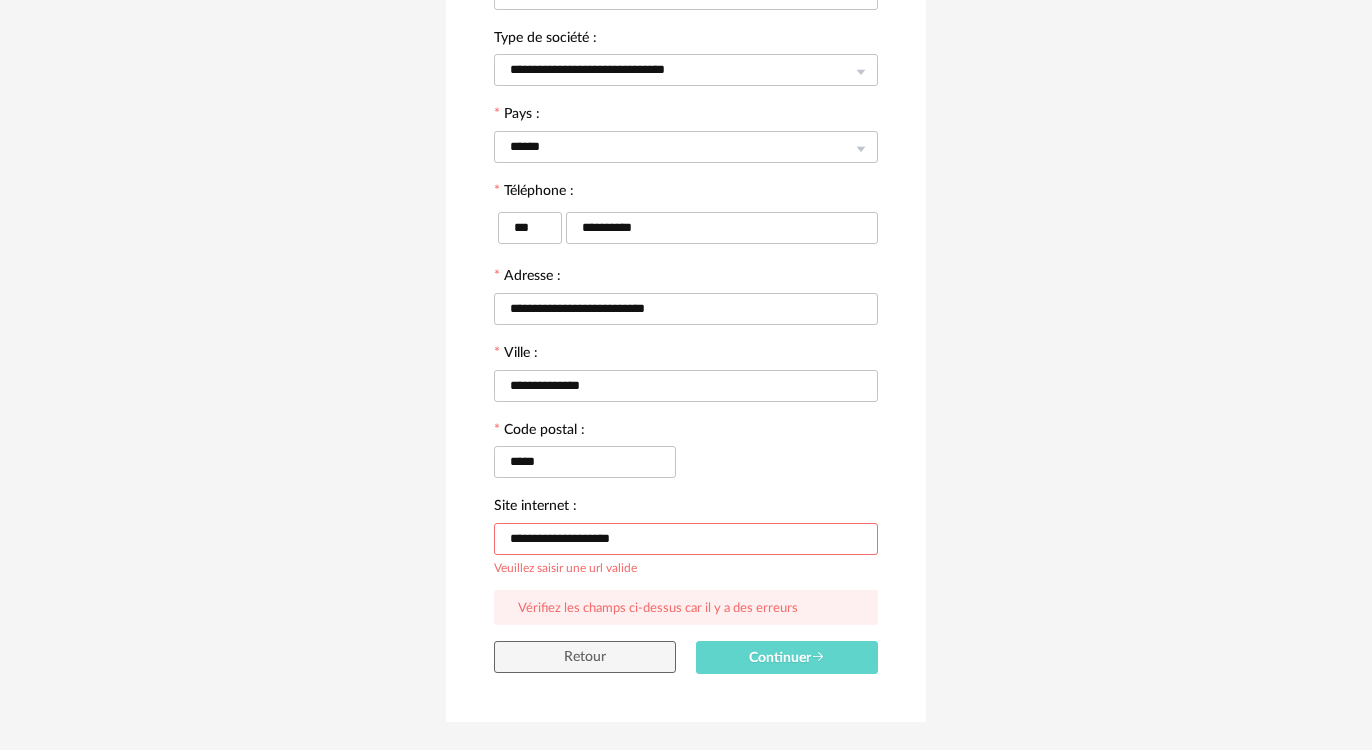 drag, startPoint x: 502, startPoint y: 535, endPoint x: 466, endPoint y: 529, distance: 36.496574 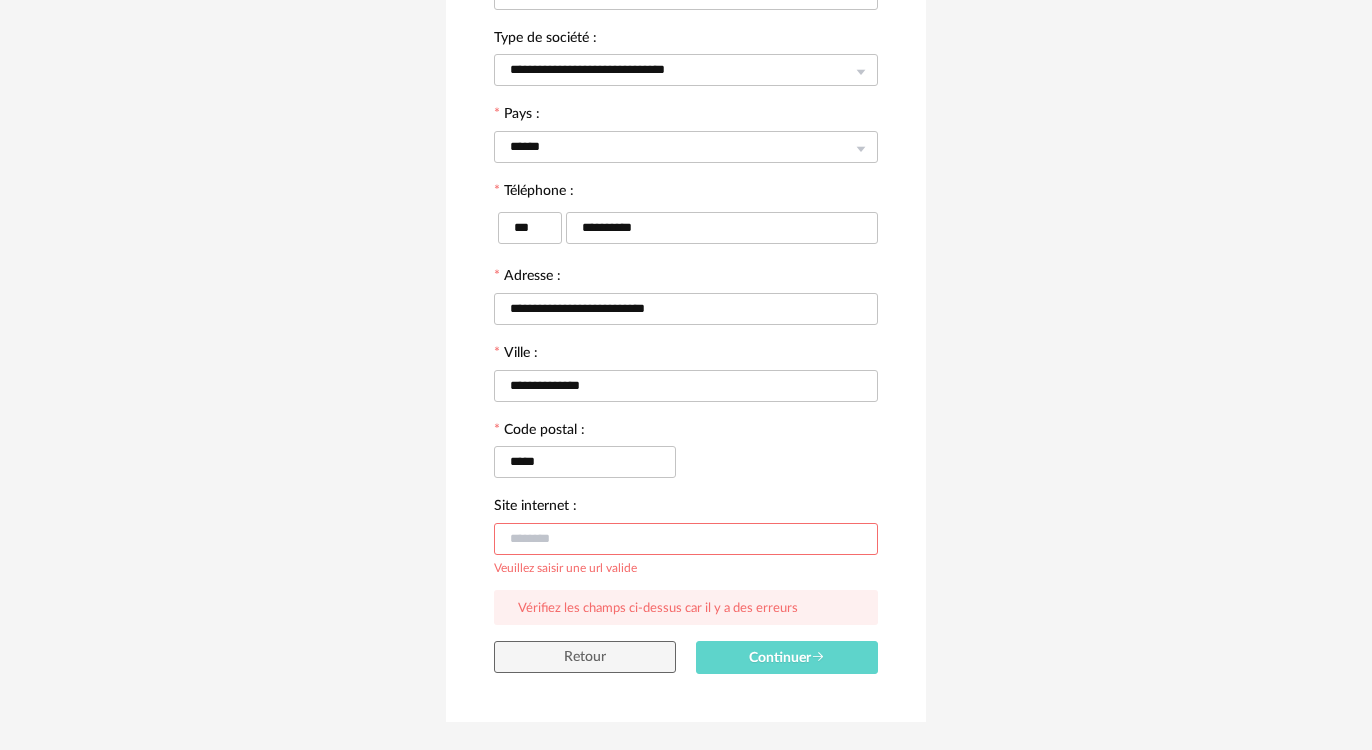 click at bounding box center [686, 539] 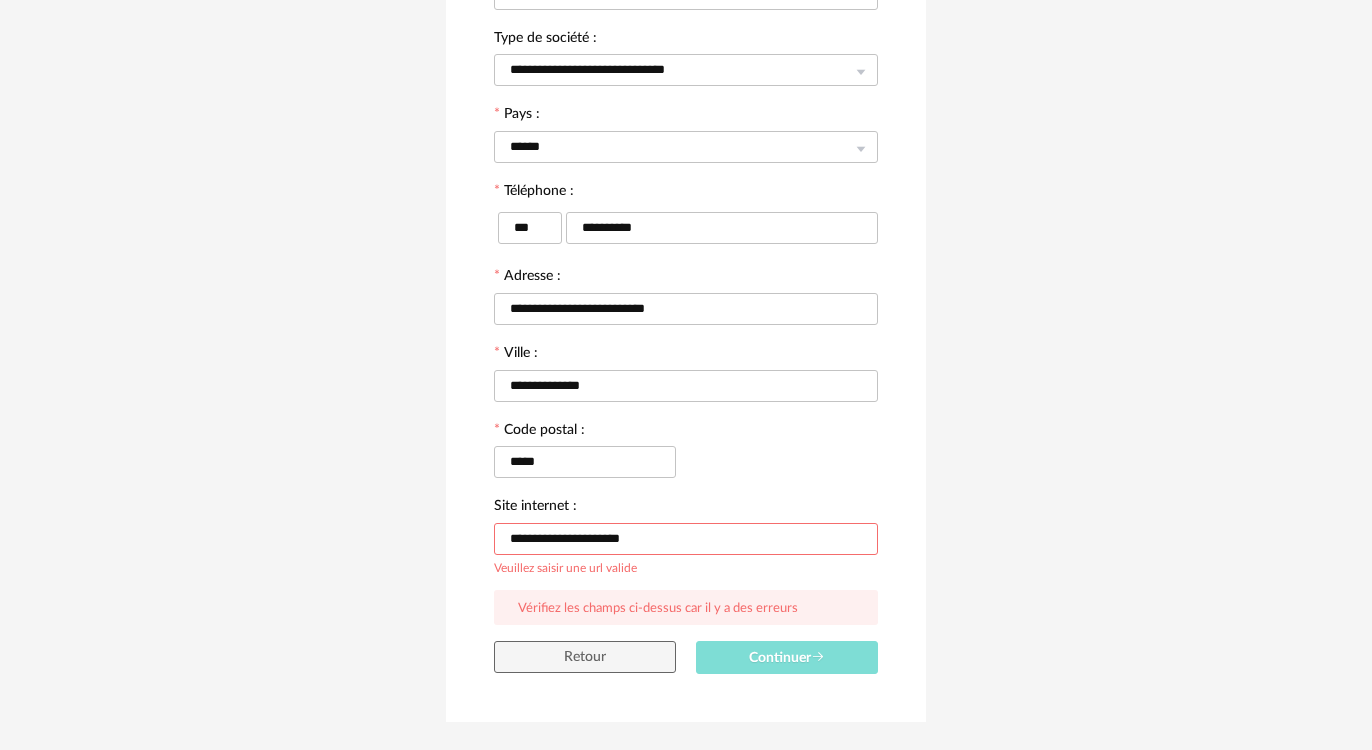 type on "**********" 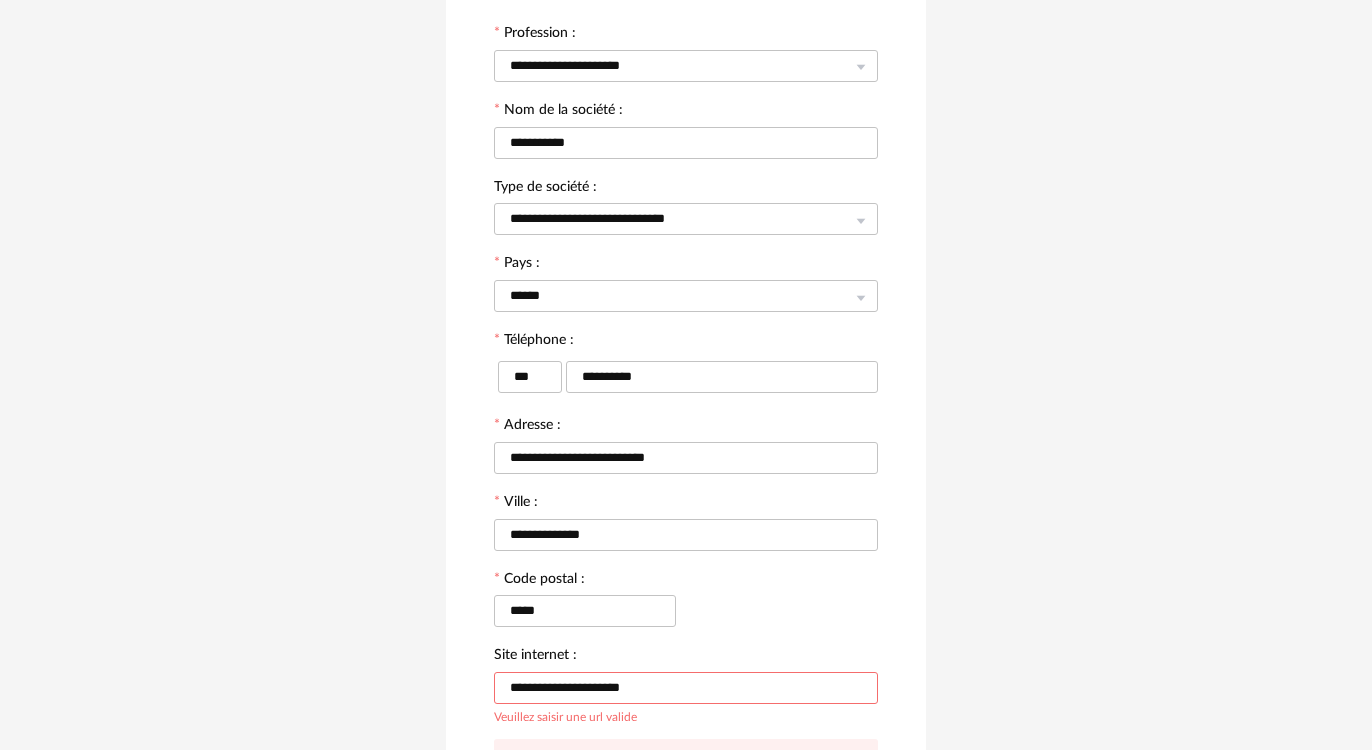 scroll, scrollTop: 446, scrollLeft: 0, axis: vertical 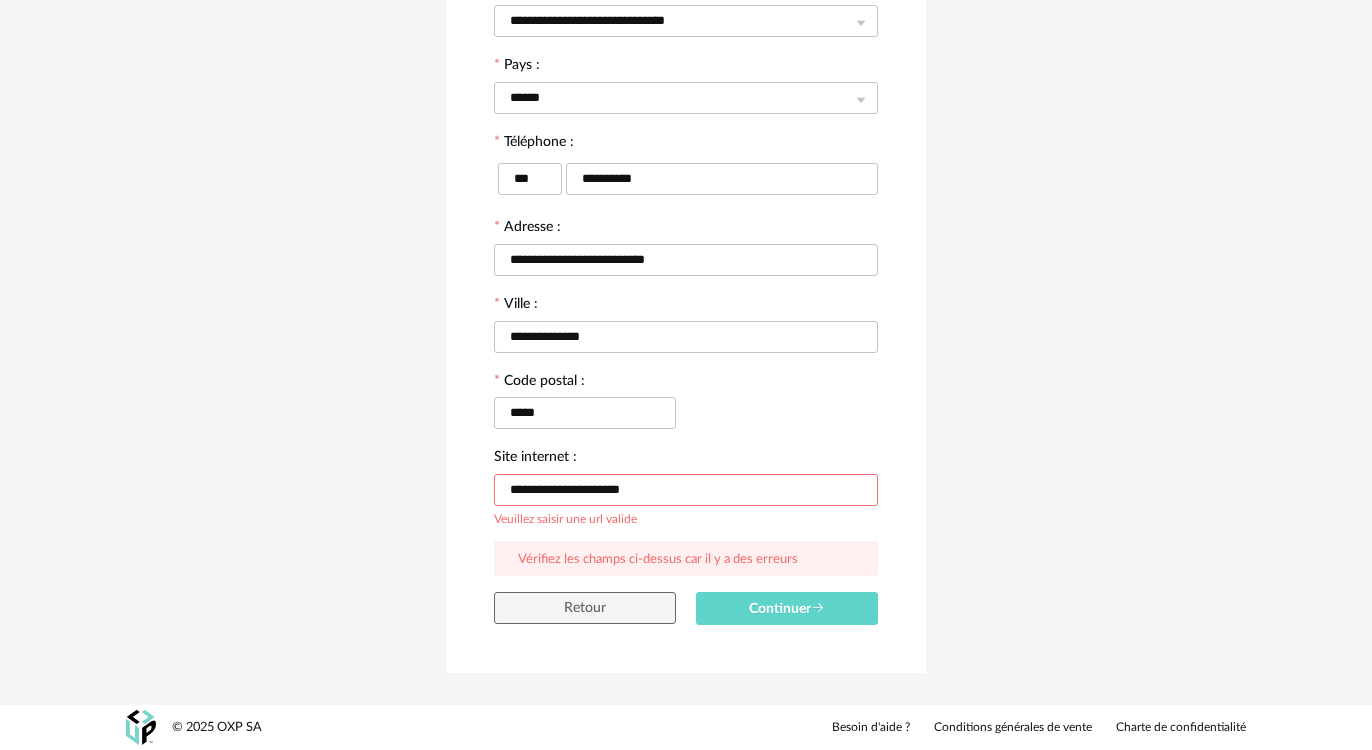 drag, startPoint x: 639, startPoint y: 494, endPoint x: 422, endPoint y: 494, distance: 217 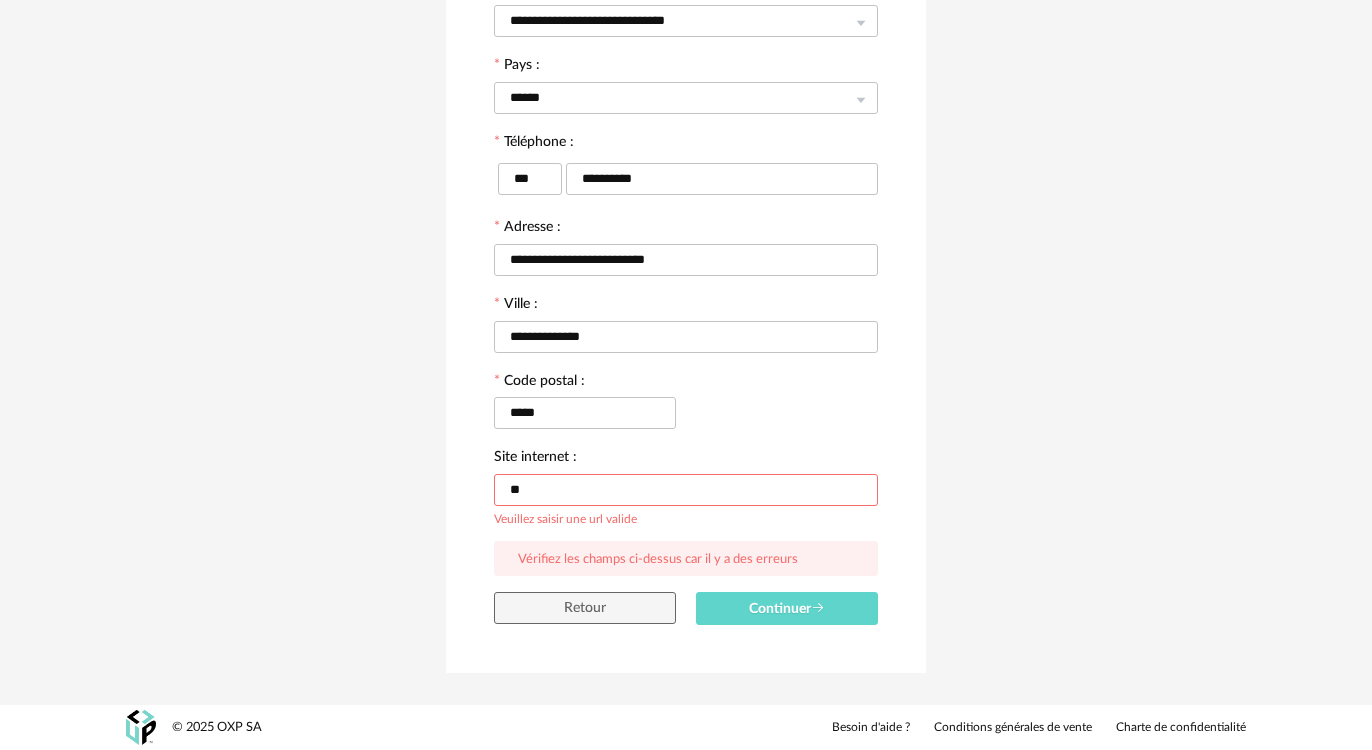 type on "*" 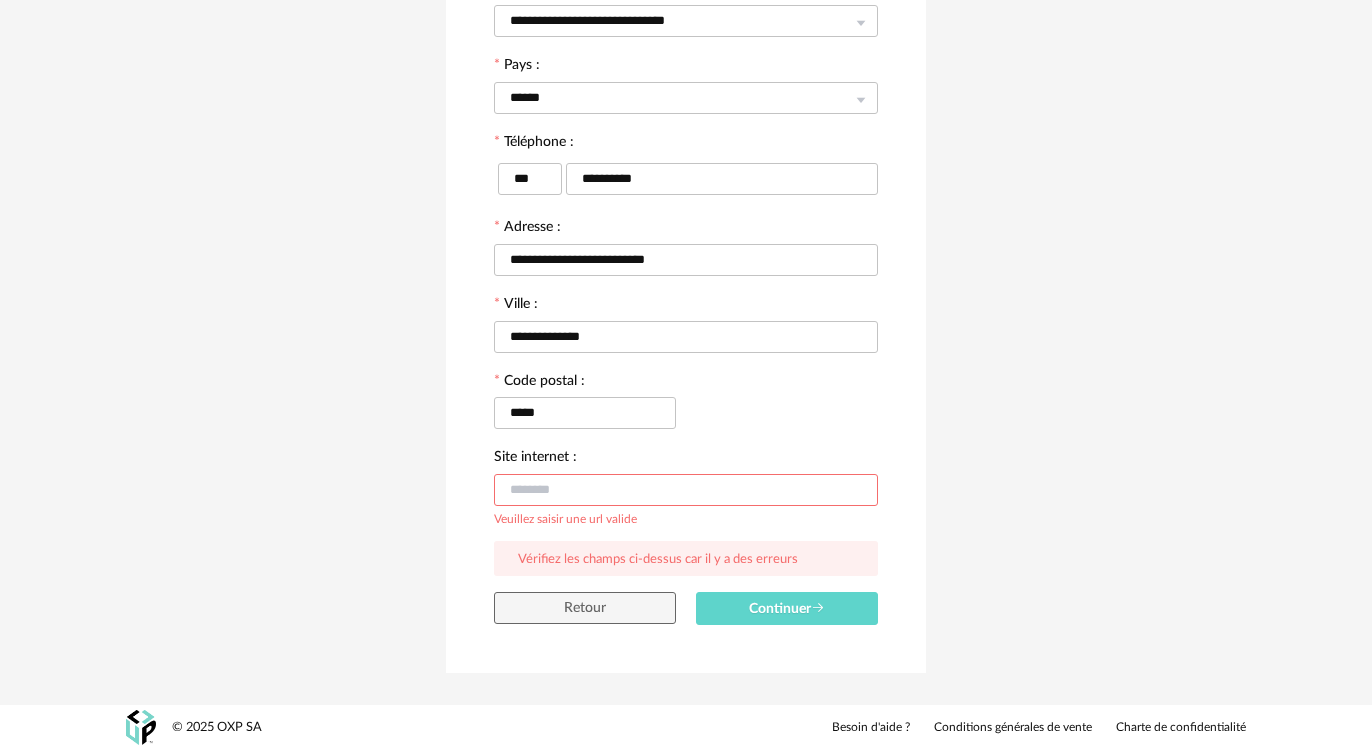 paste on "**********" 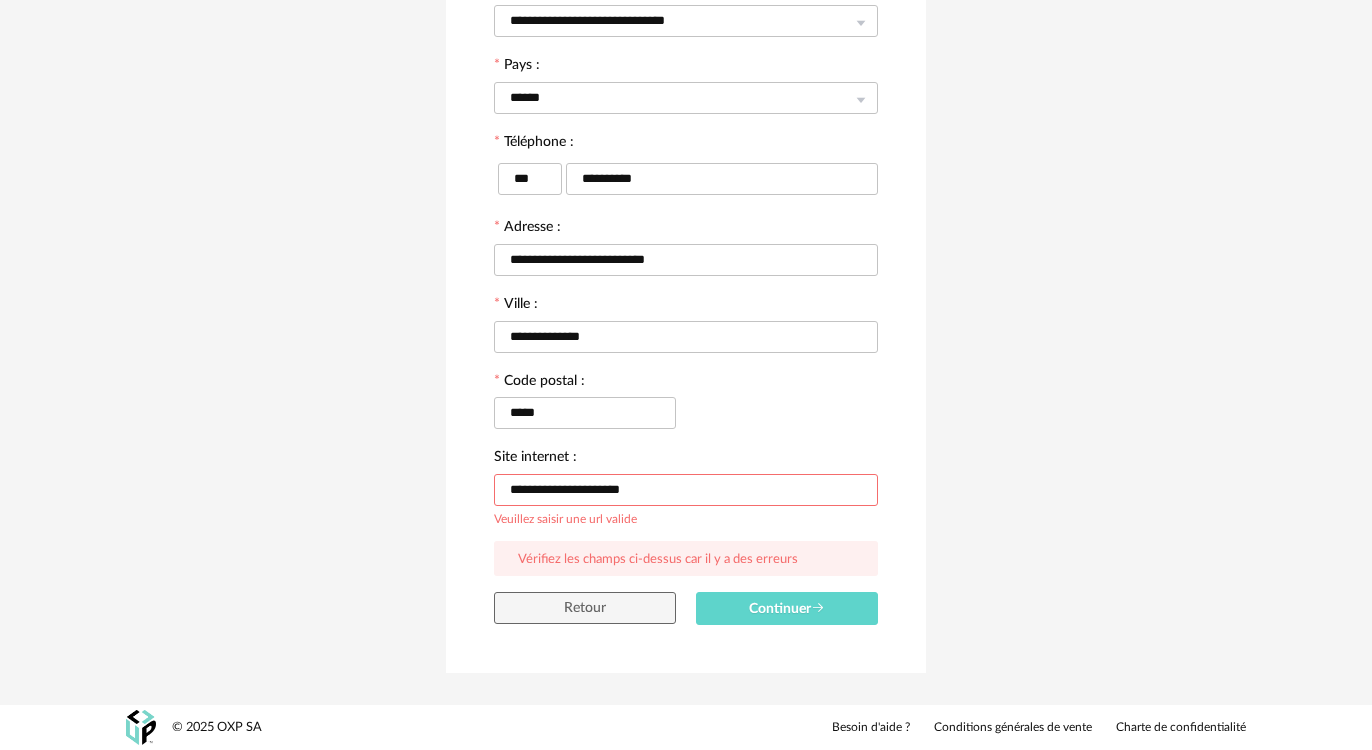 click on "**********" at bounding box center [686, 490] 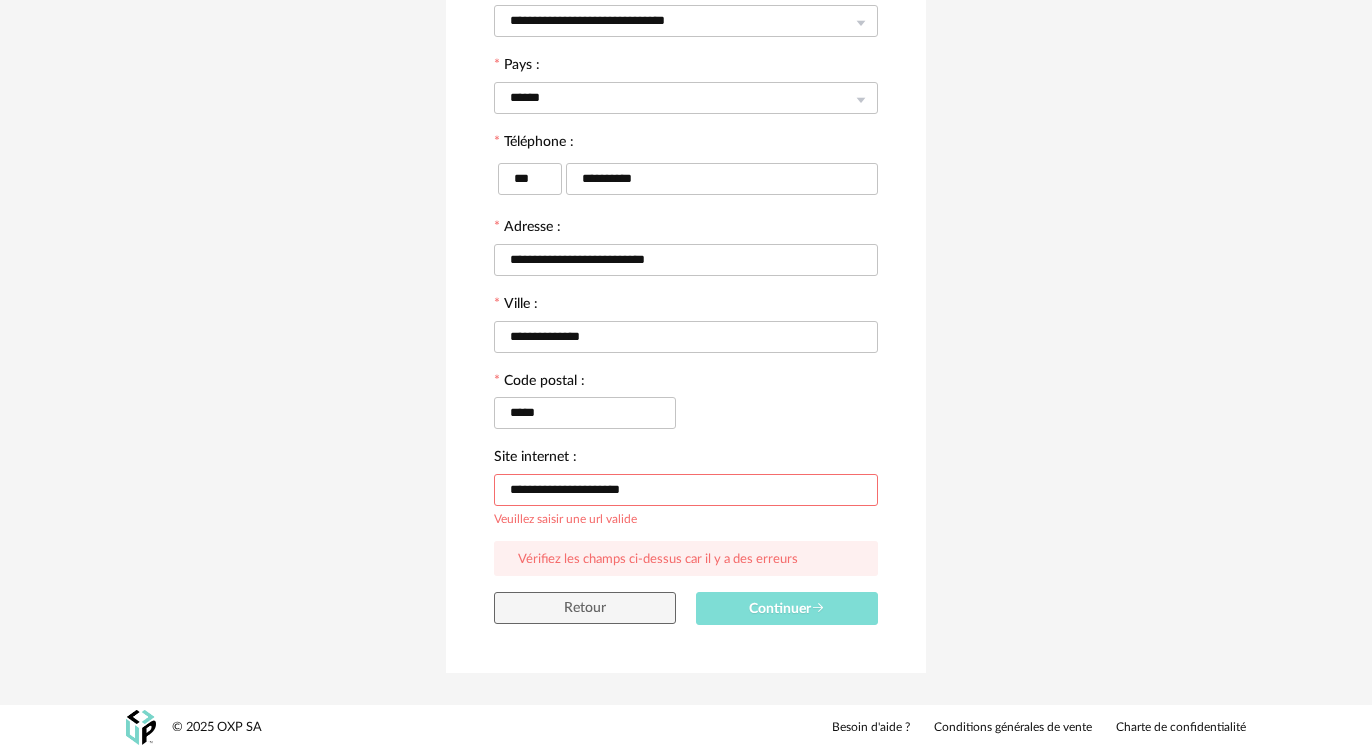 type on "**********" 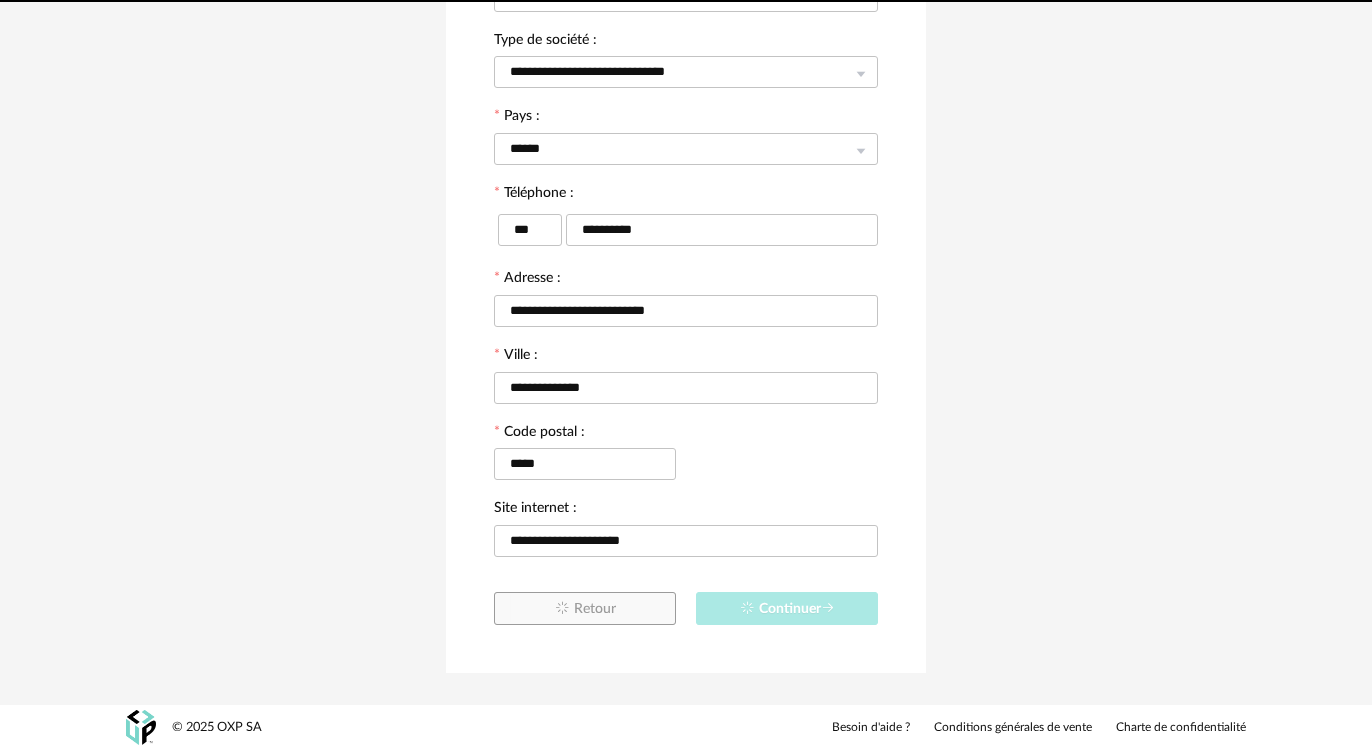 scroll, scrollTop: 0, scrollLeft: 0, axis: both 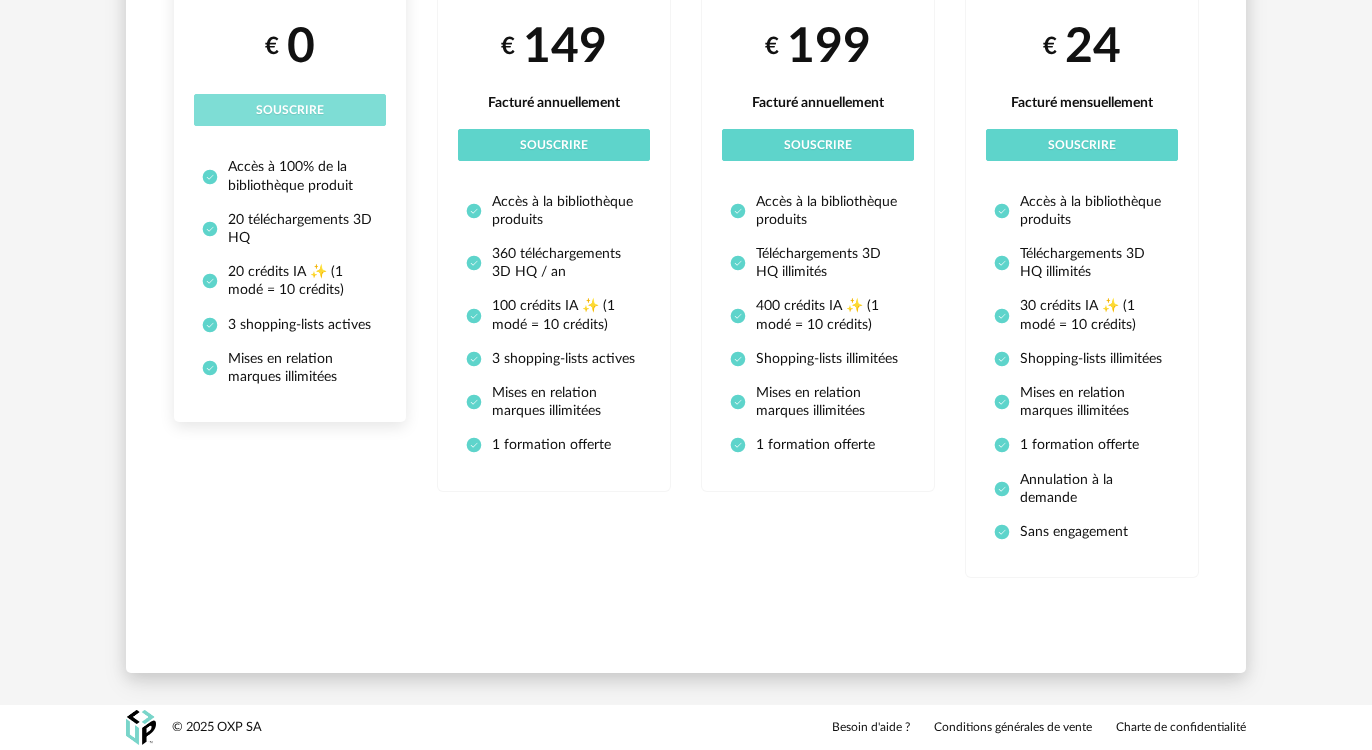 click on "Souscrire" at bounding box center (290, 110) 